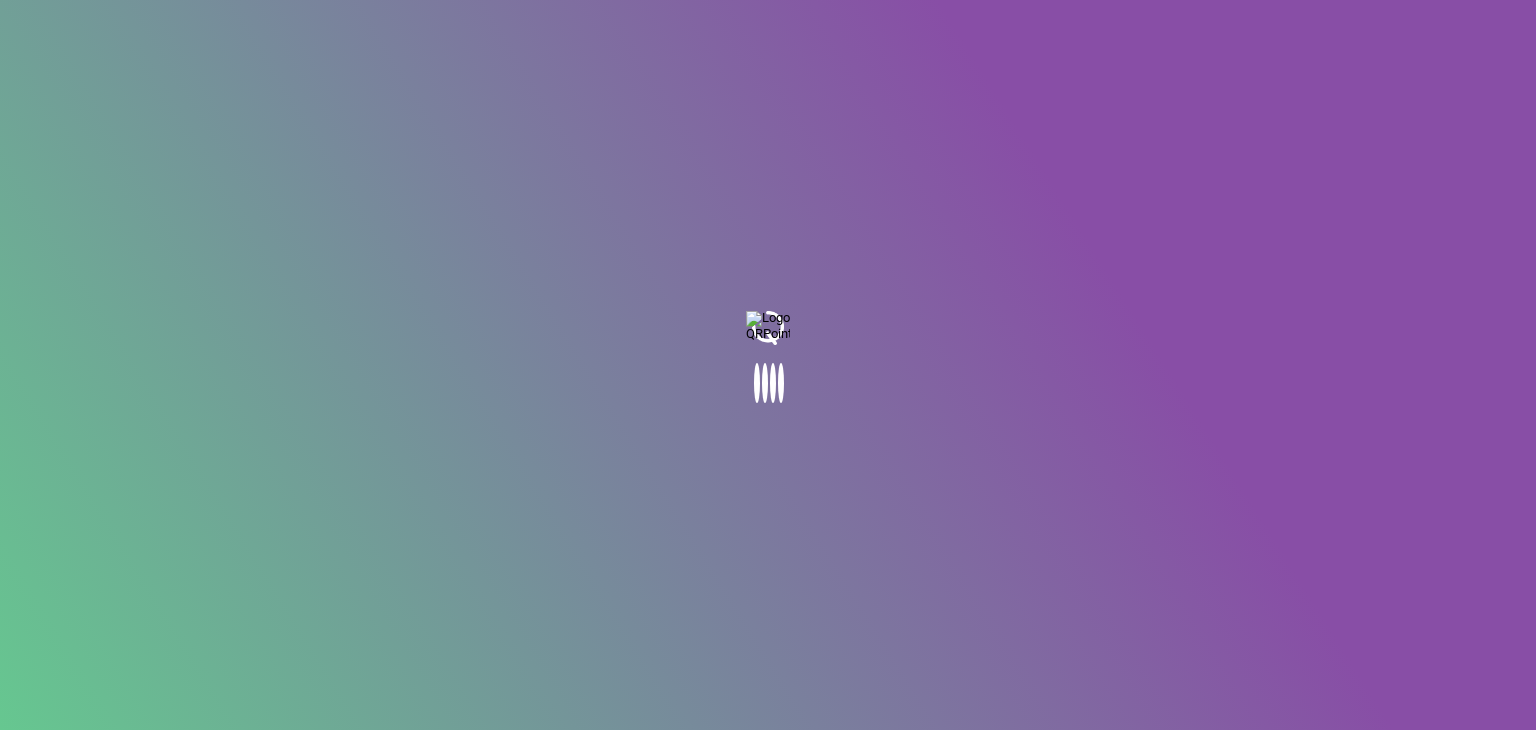 scroll, scrollTop: 0, scrollLeft: 0, axis: both 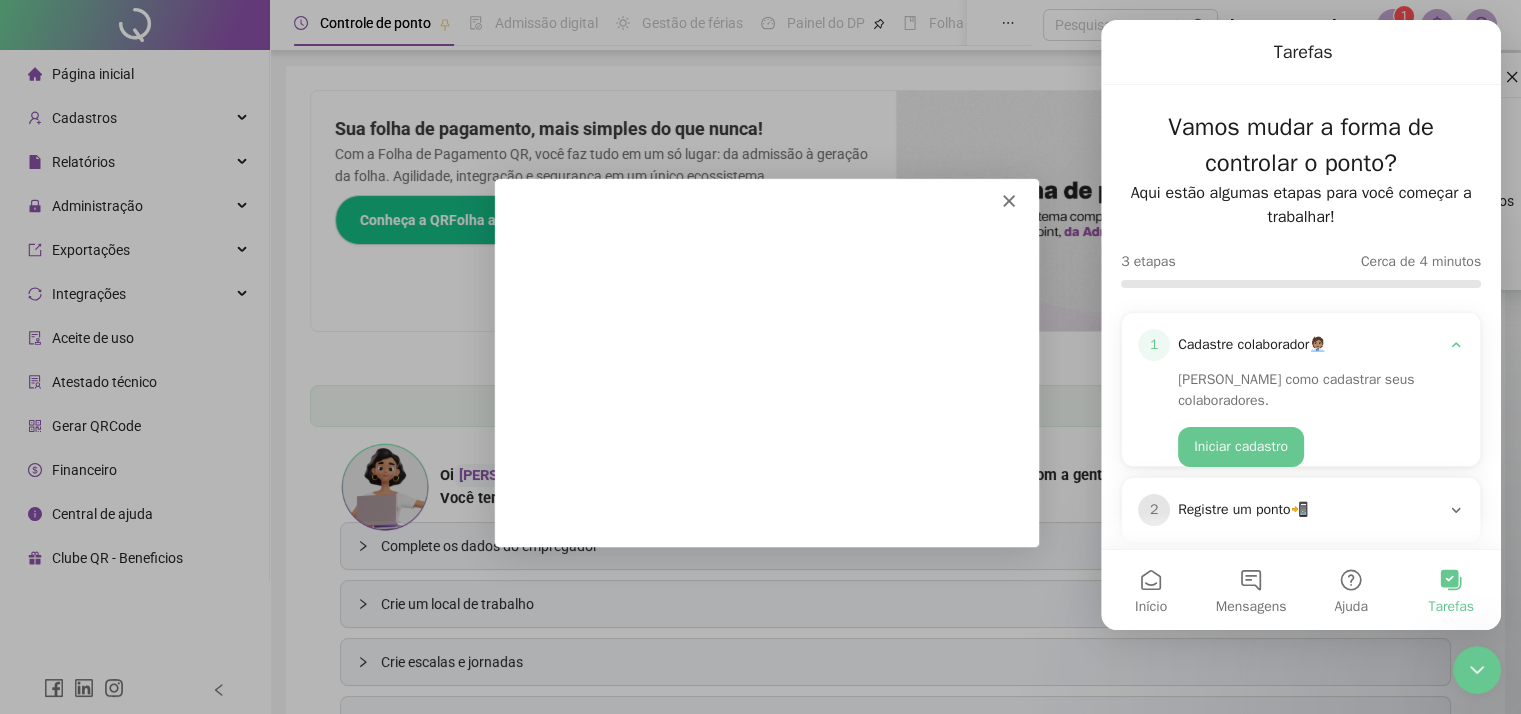 click 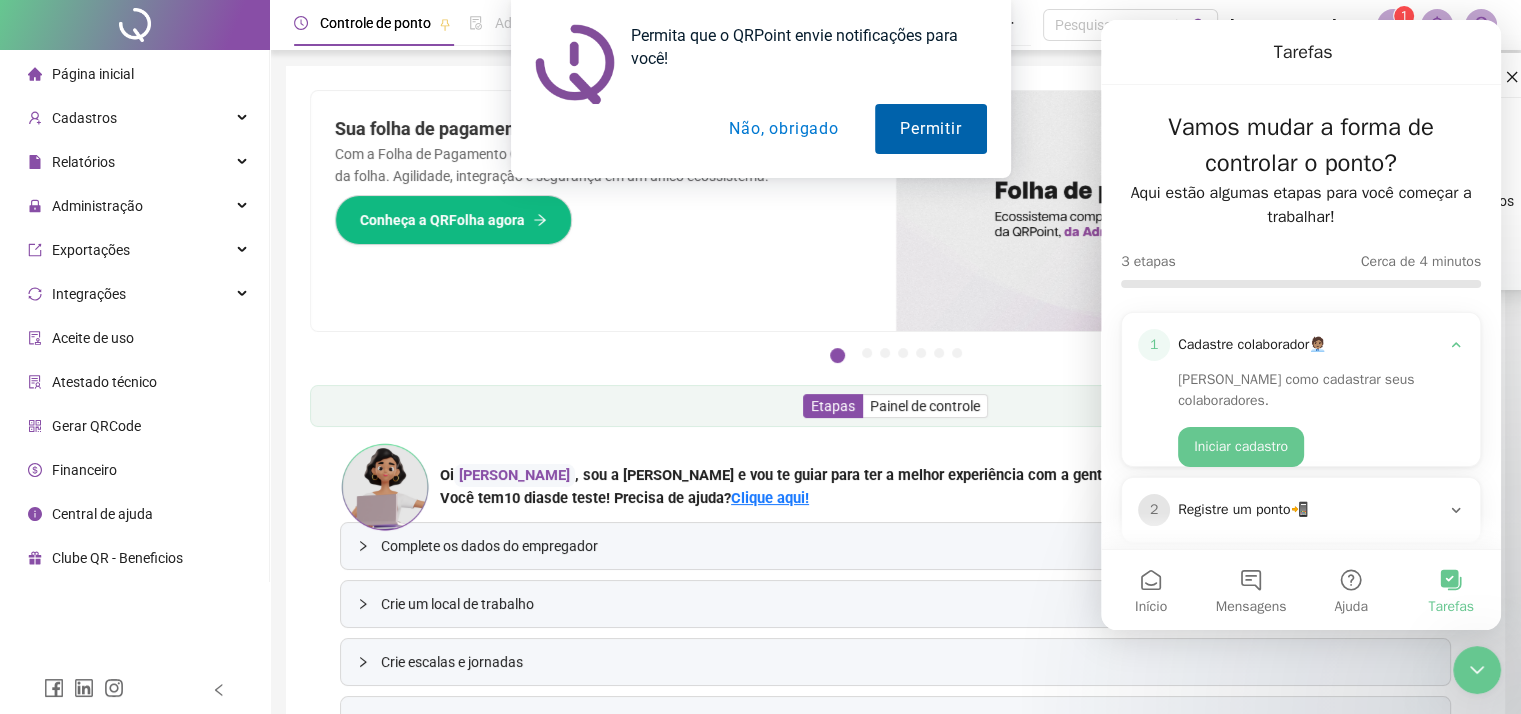 click on "Permitir" at bounding box center [930, 129] 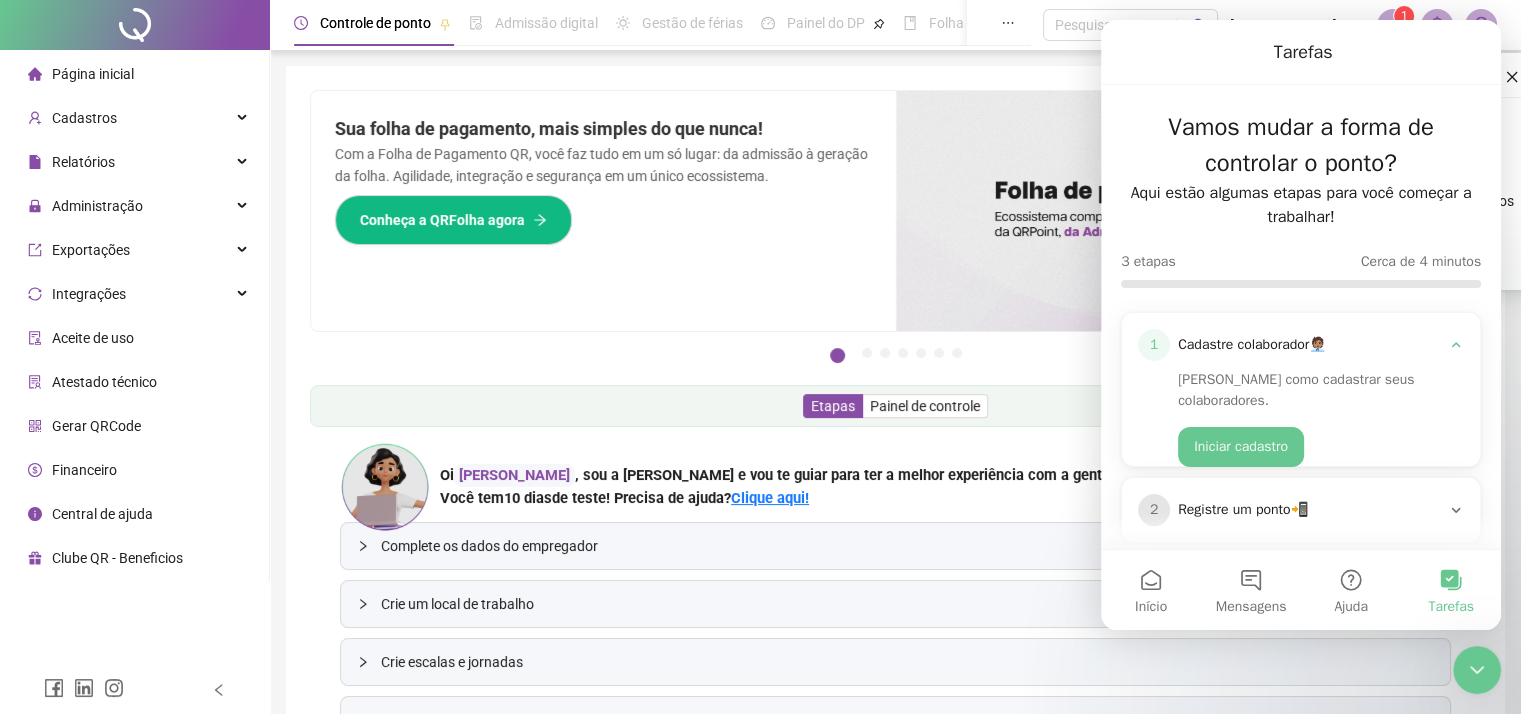 drag, startPoint x: 799, startPoint y: 229, endPoint x: 14, endPoint y: 170, distance: 787.21405 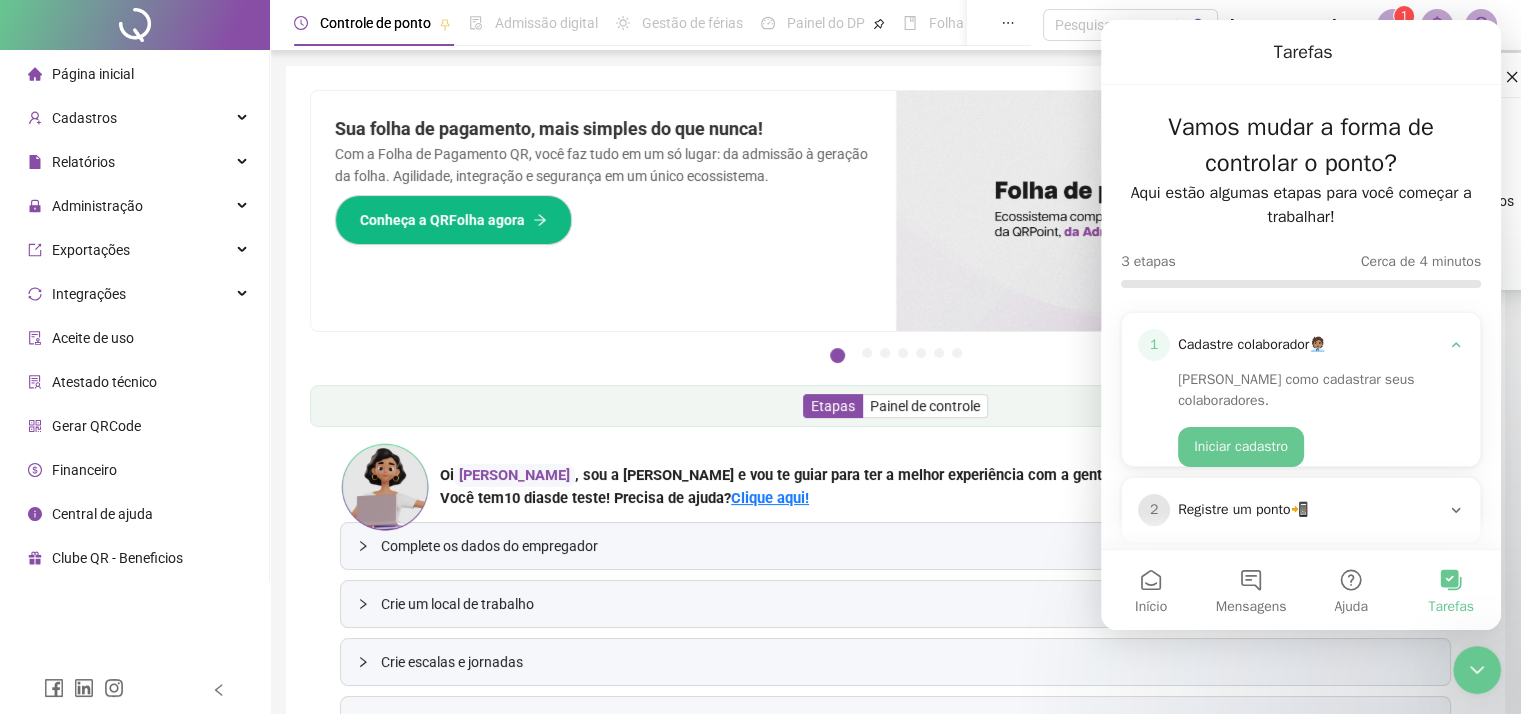 scroll, scrollTop: 98, scrollLeft: 0, axis: vertical 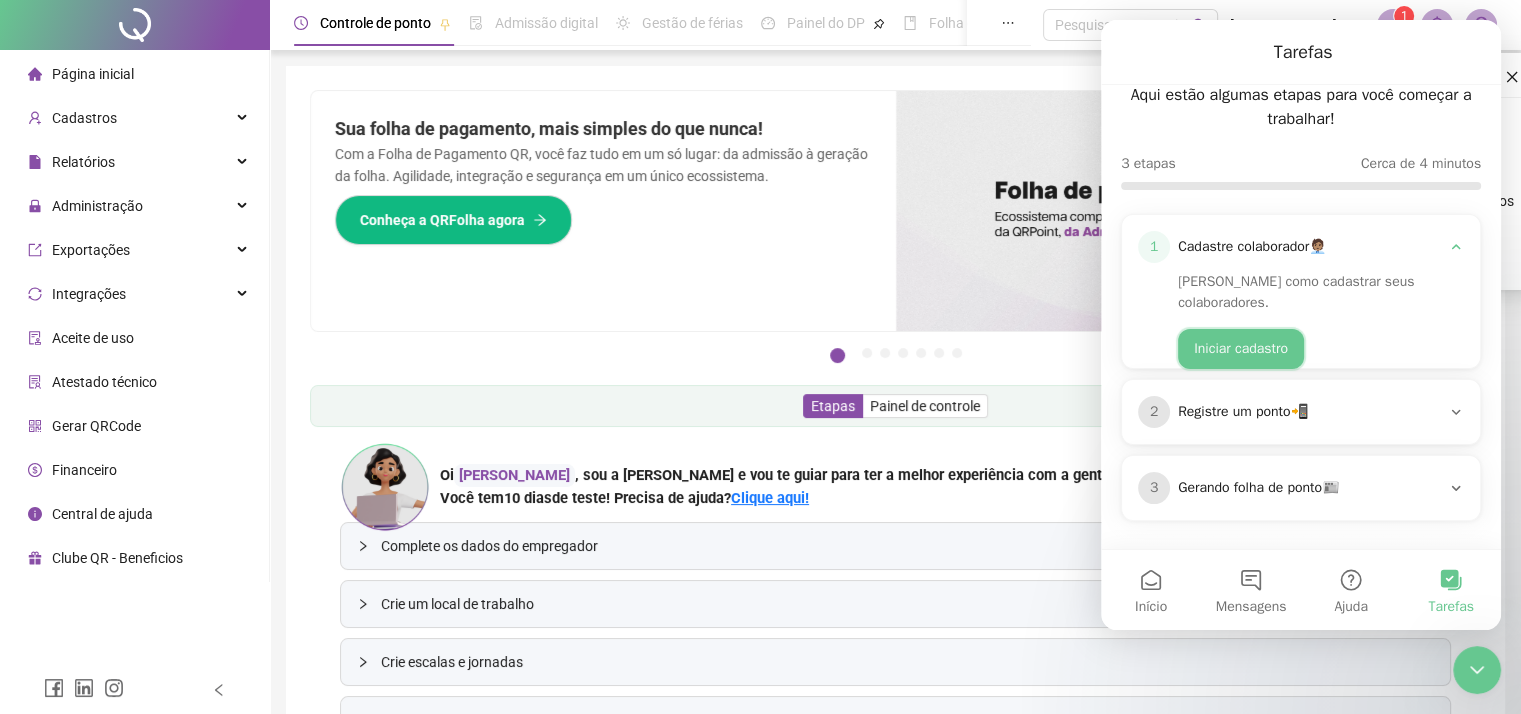 click on "Iniciar cadastro" at bounding box center (1241, 349) 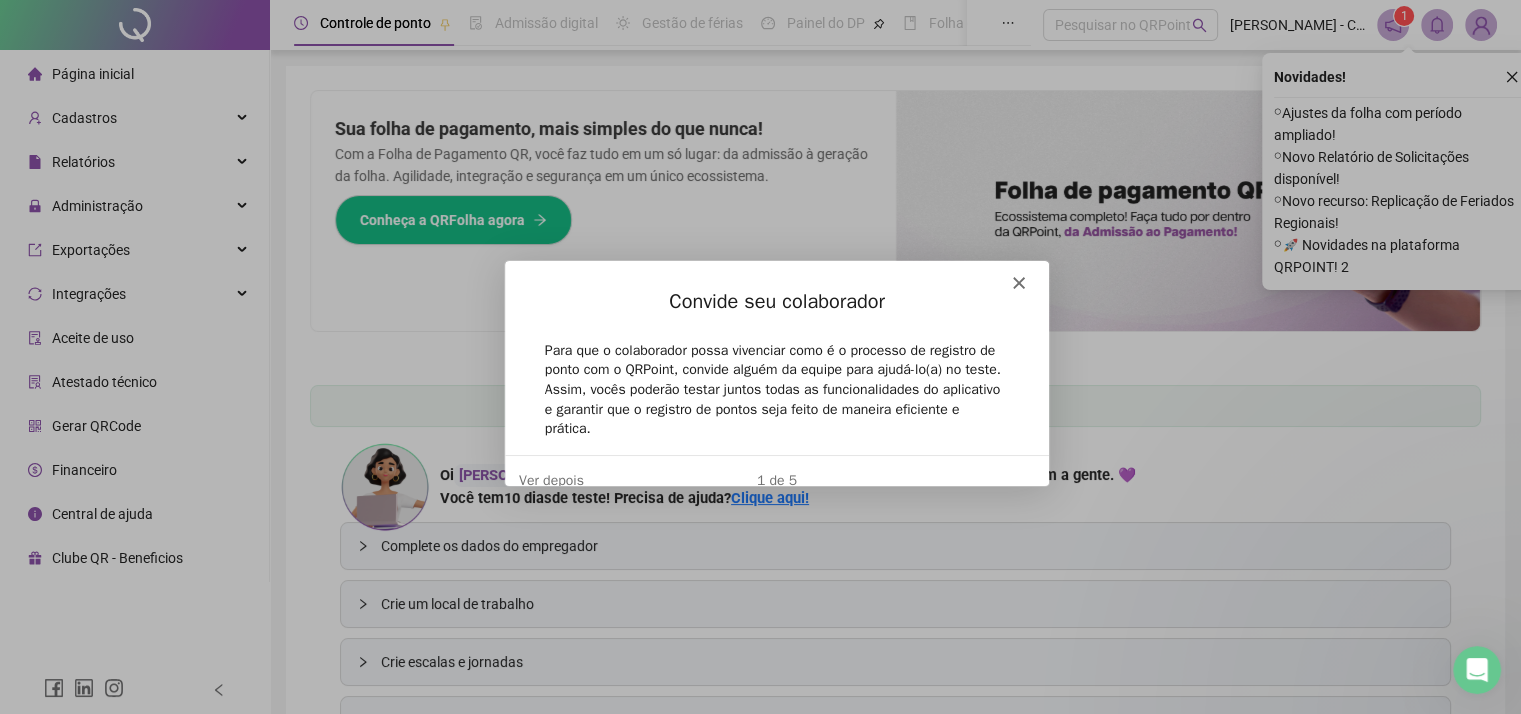 scroll, scrollTop: 0, scrollLeft: 0, axis: both 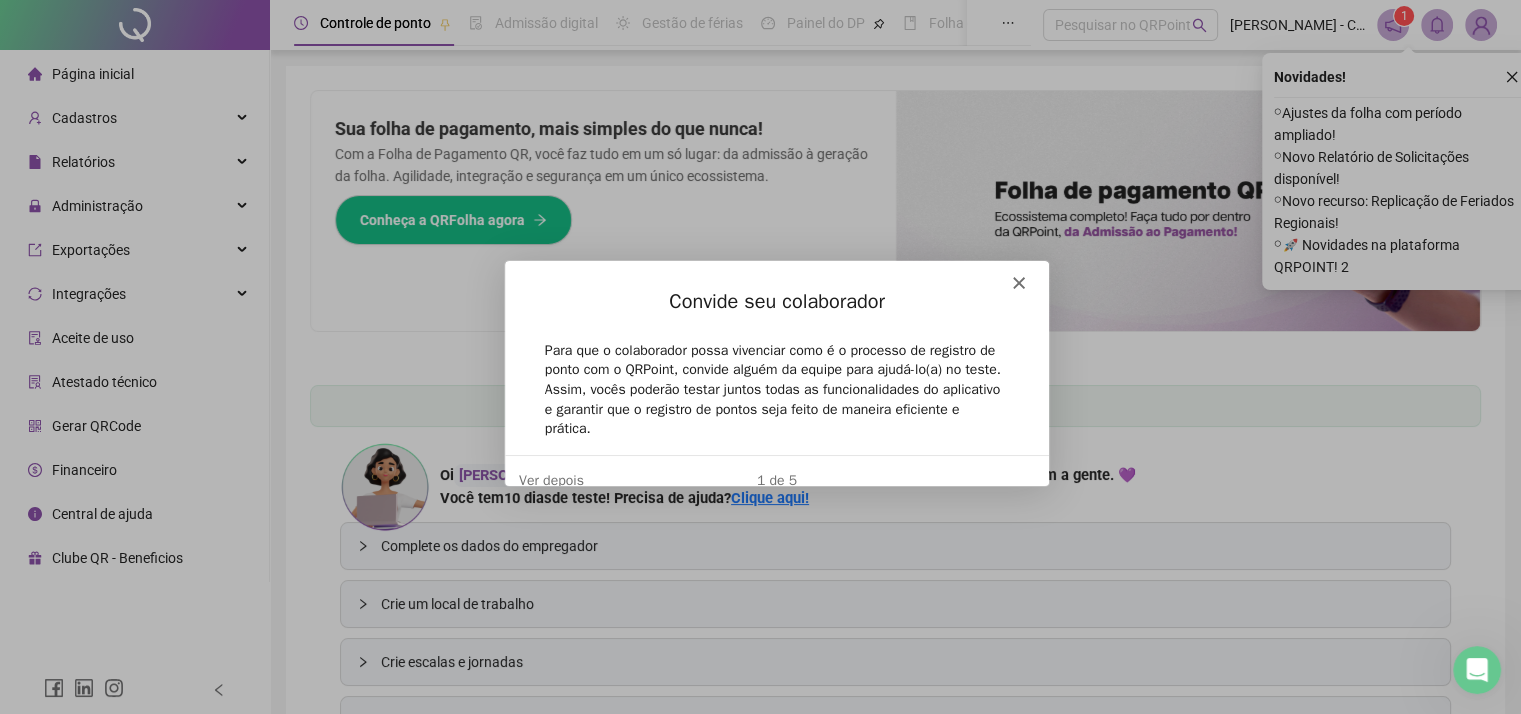 click on "1 de 5" at bounding box center [775, 478] 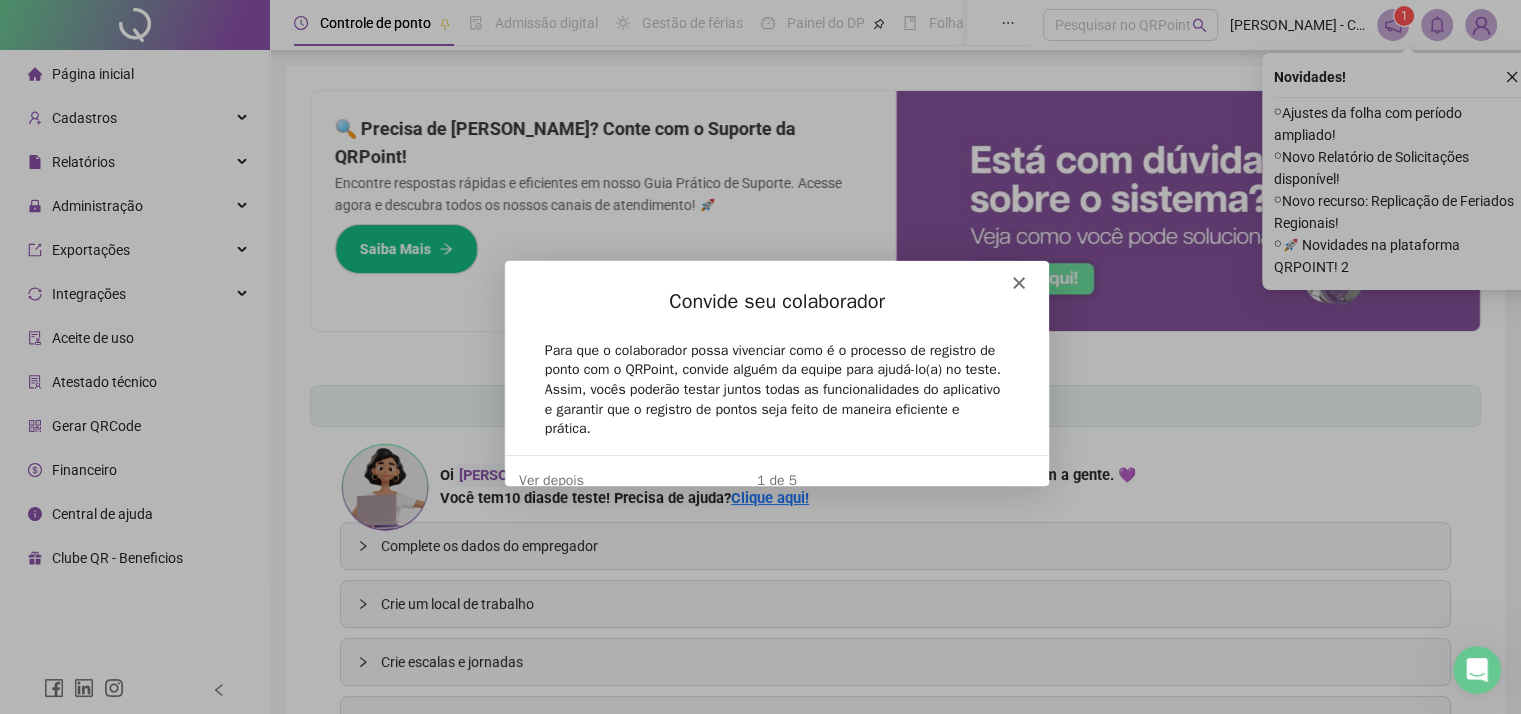 click 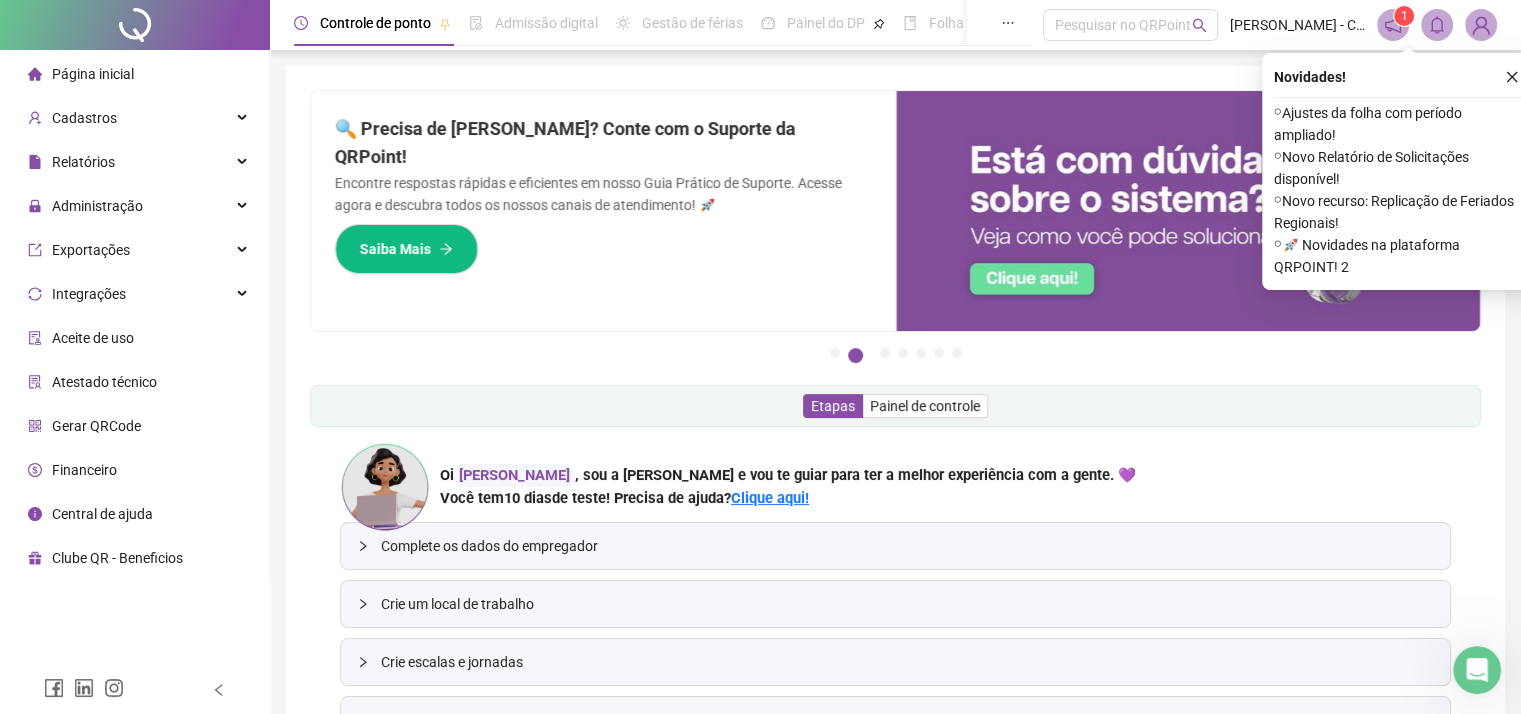 click on "Complete os dados do empregador" at bounding box center (907, 546) 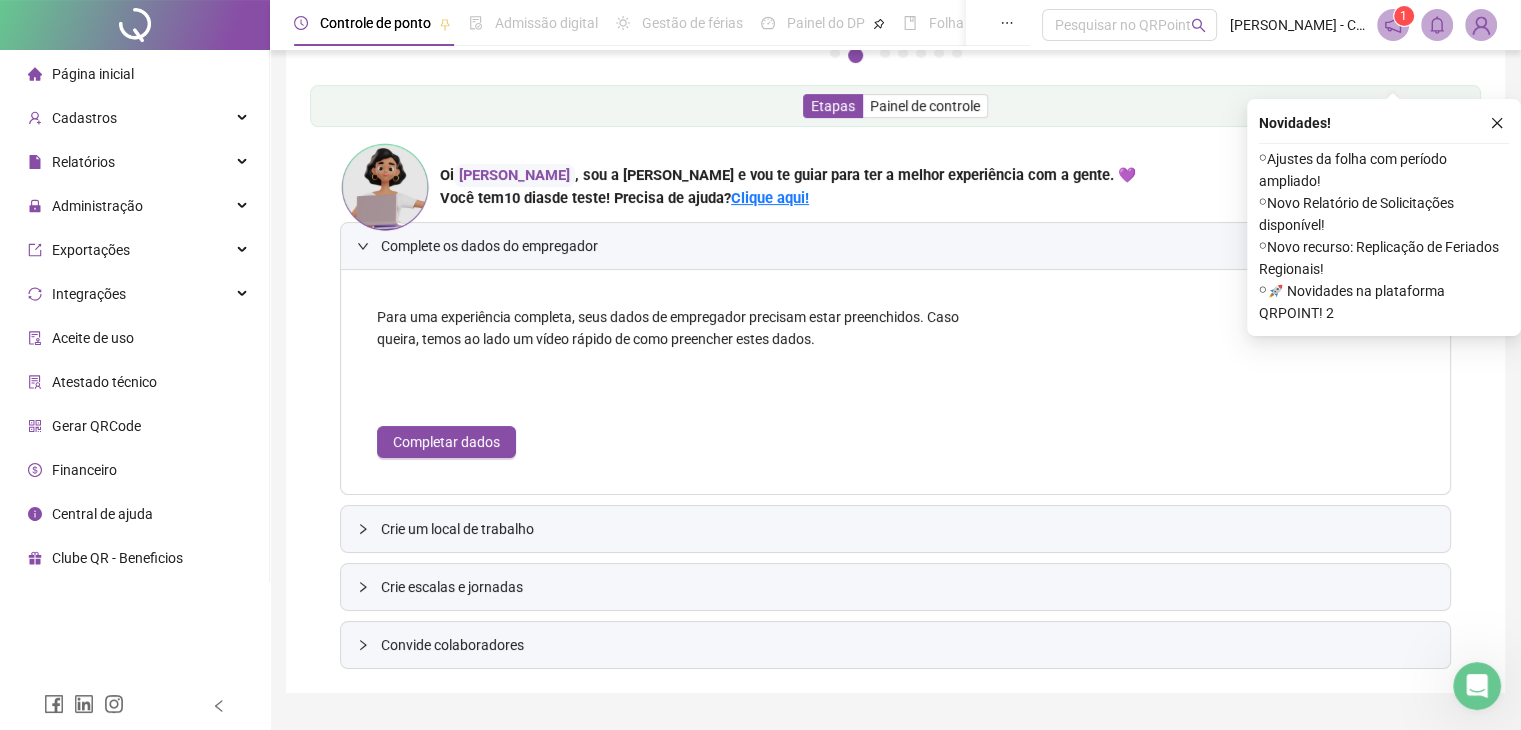 scroll, scrollTop: 346, scrollLeft: 0, axis: vertical 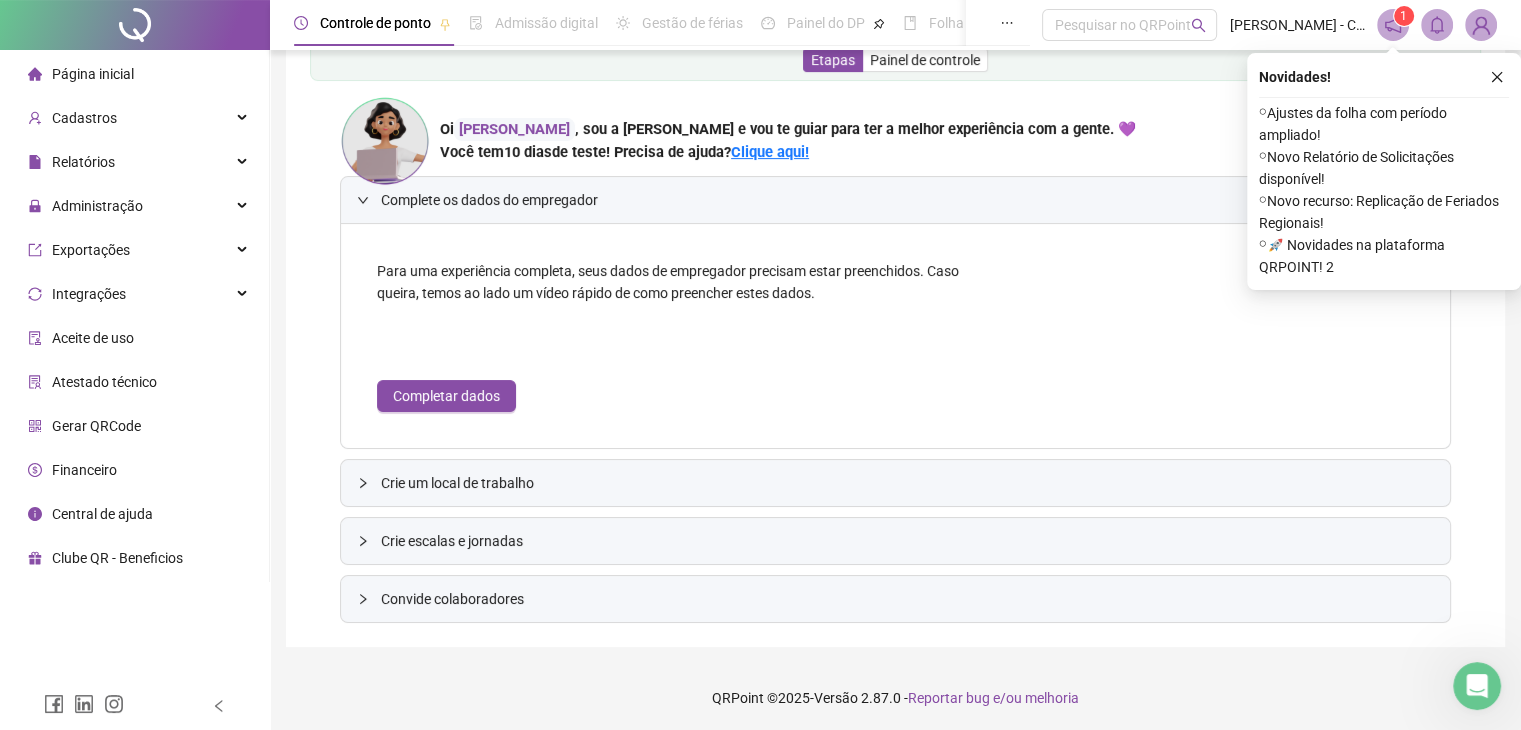 click on "Completar dados" at bounding box center [446, 396] 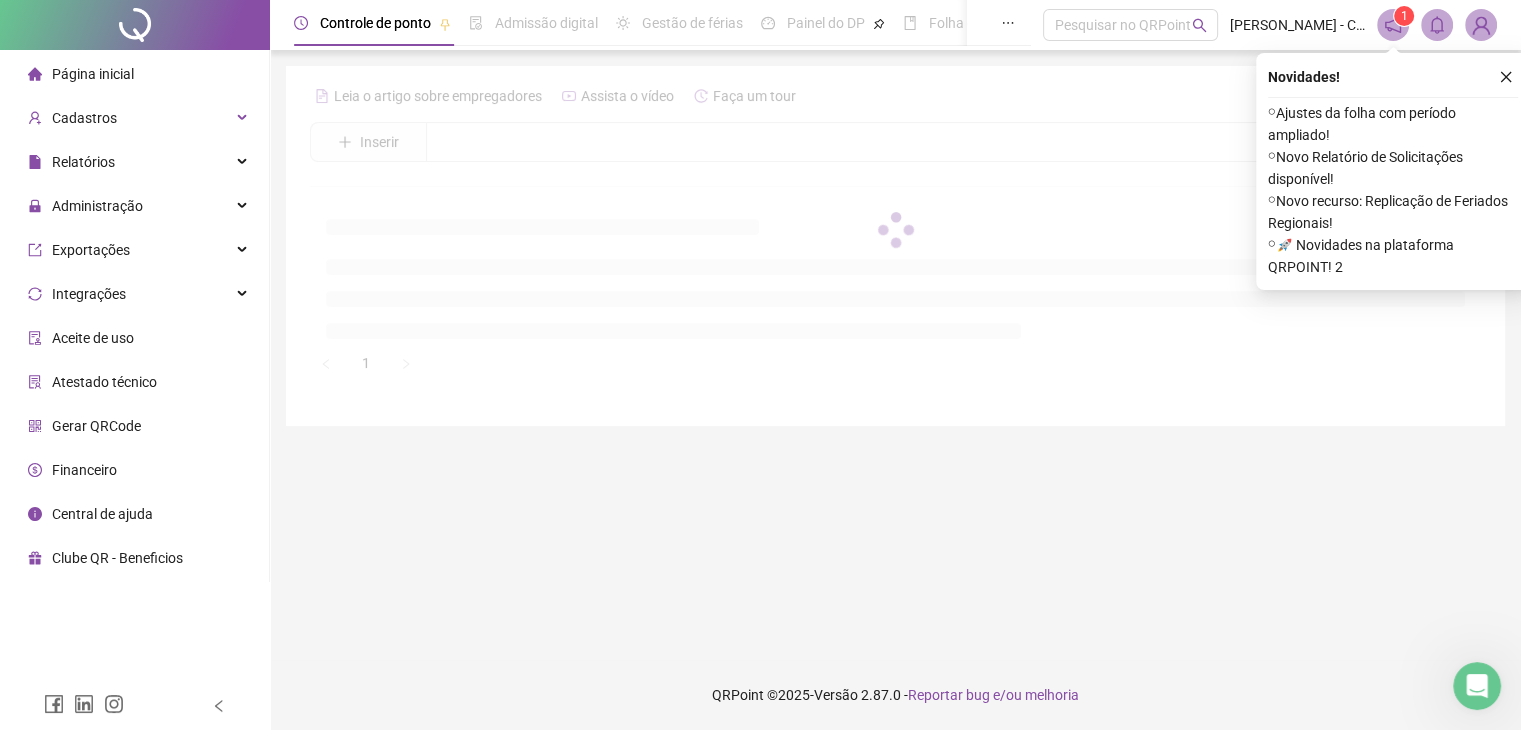 scroll, scrollTop: 0, scrollLeft: 0, axis: both 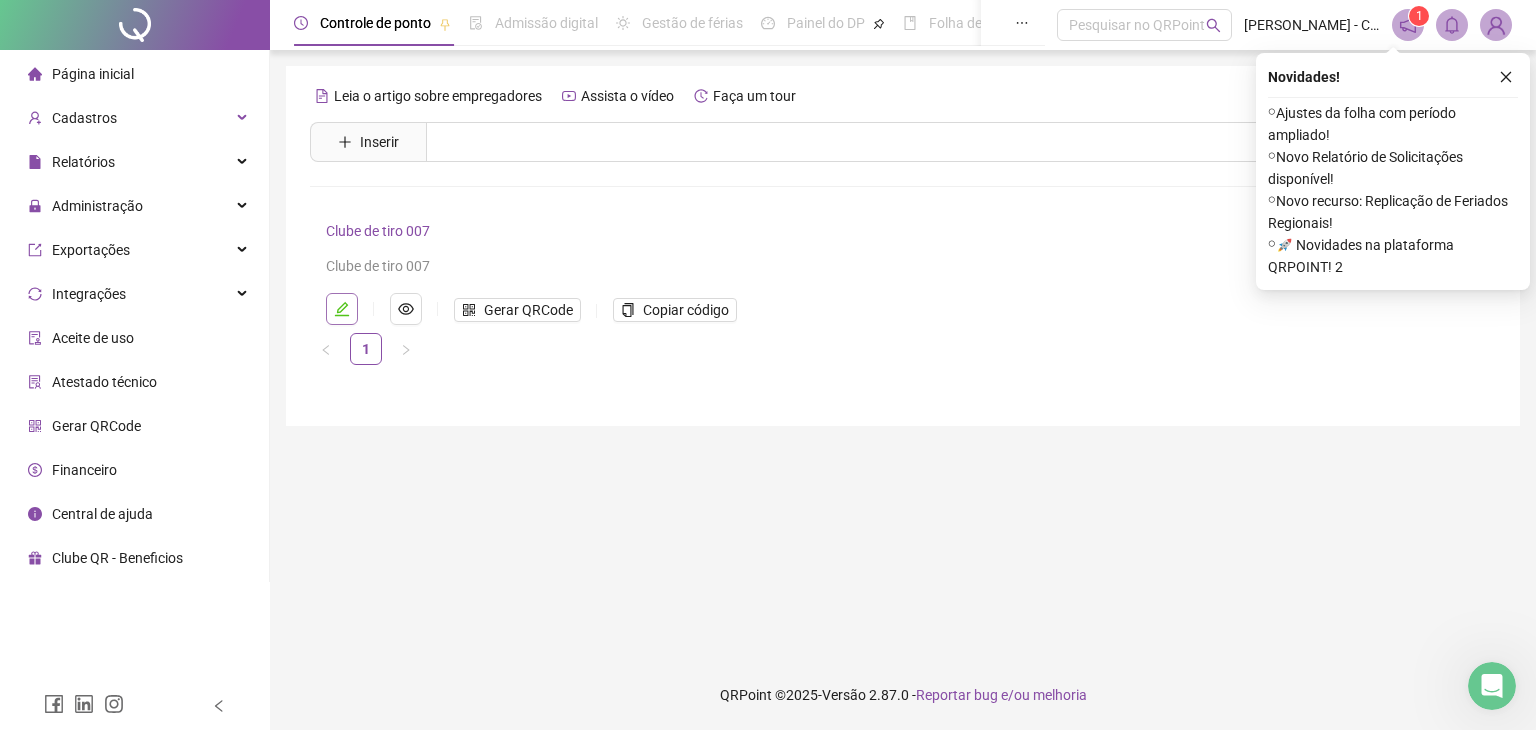 click 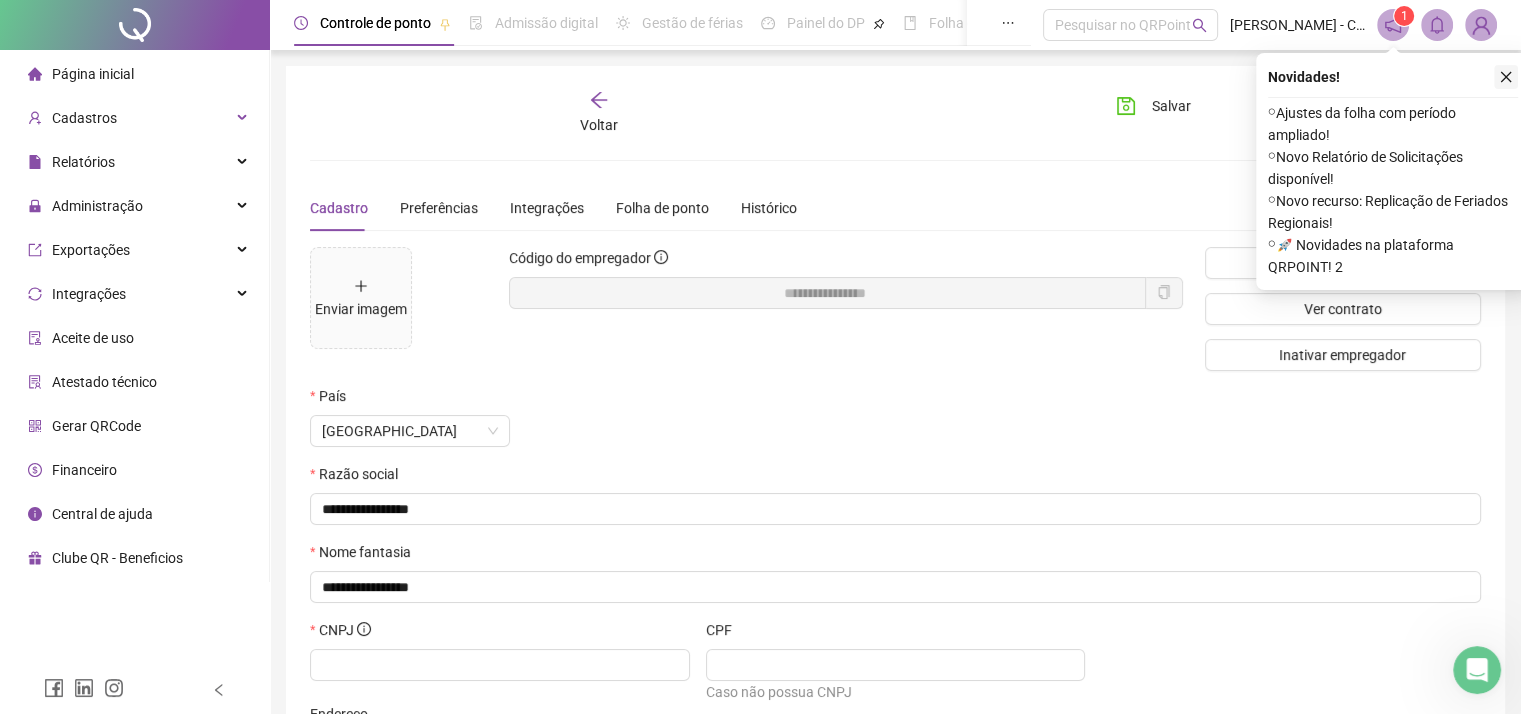 click 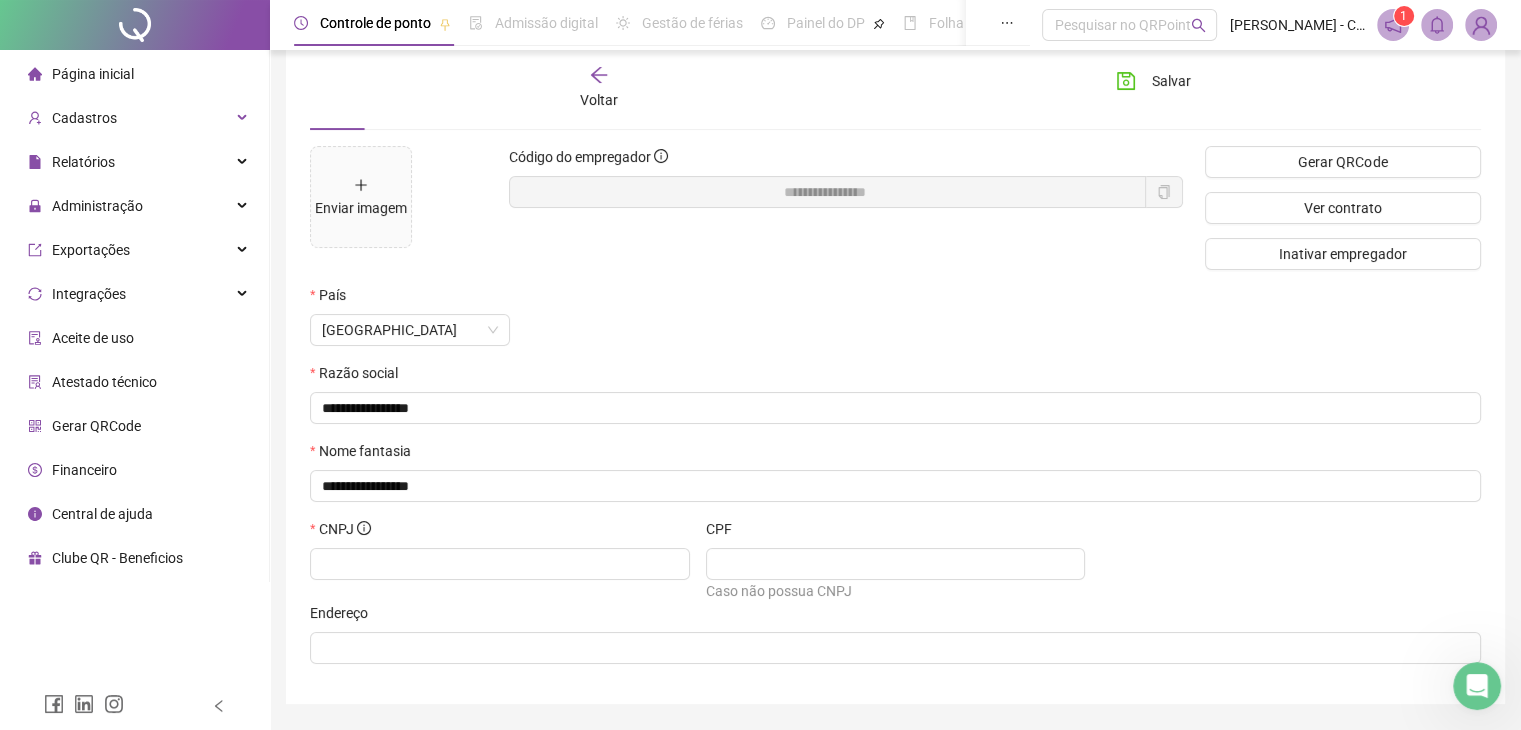 scroll, scrollTop: 162, scrollLeft: 0, axis: vertical 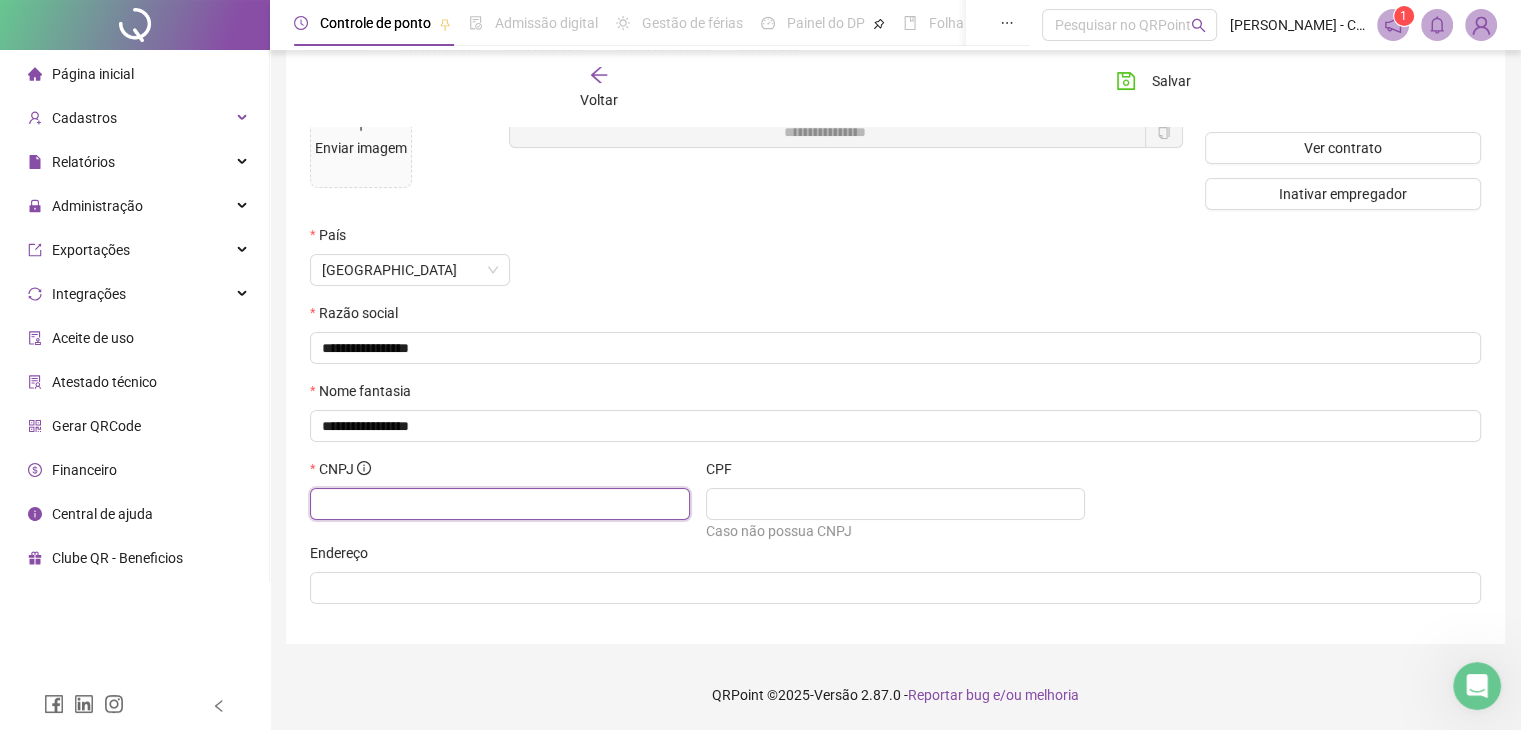 click at bounding box center [498, 504] 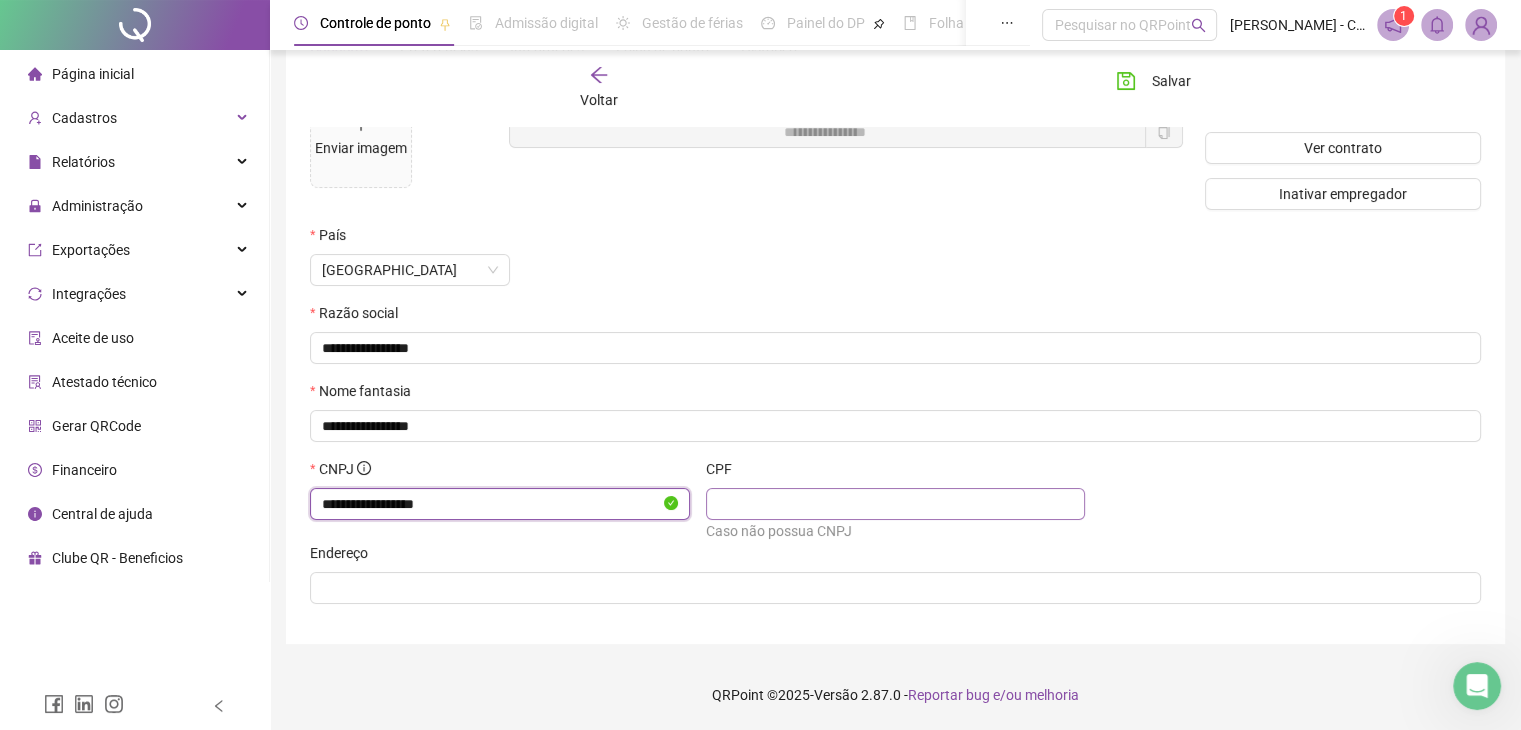 type on "**********" 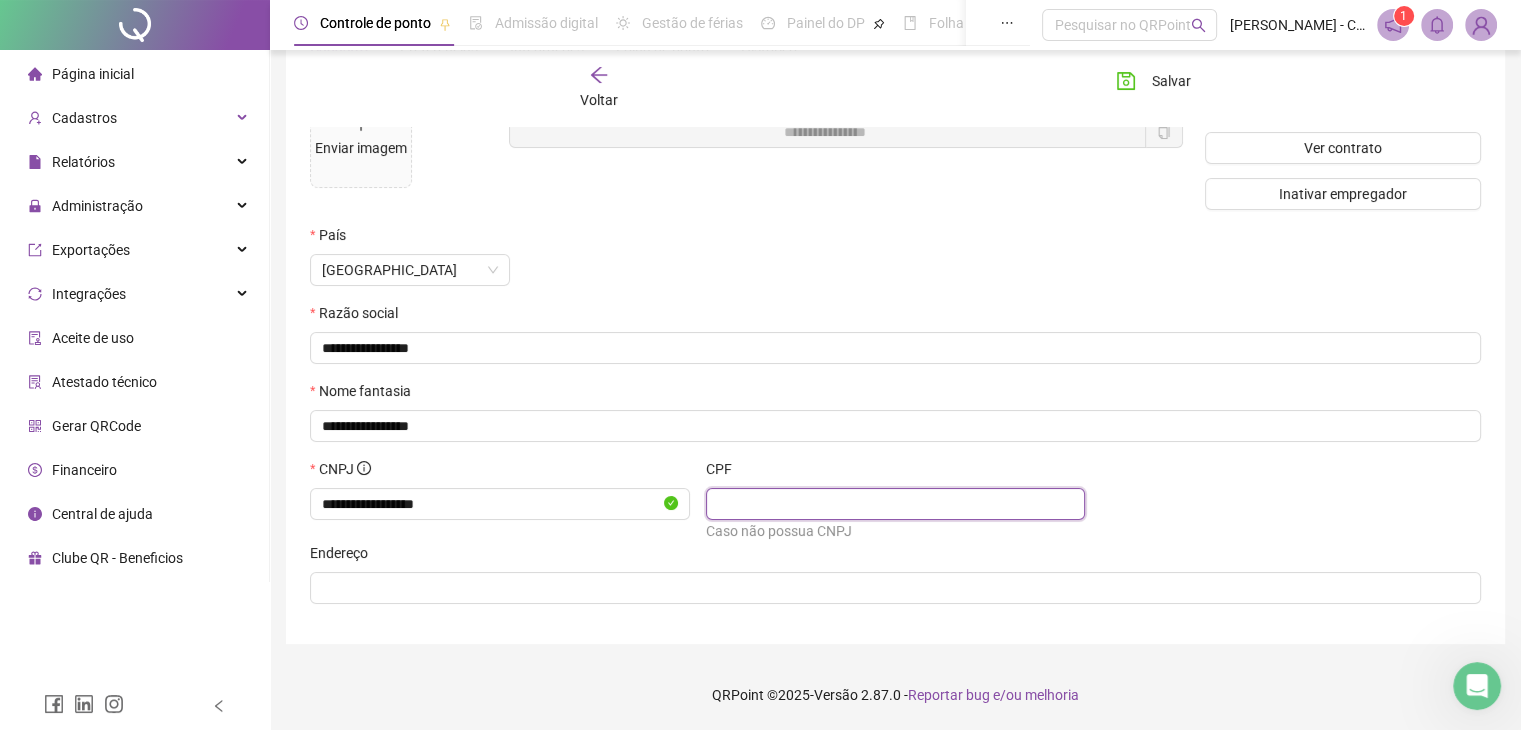 click at bounding box center (894, 504) 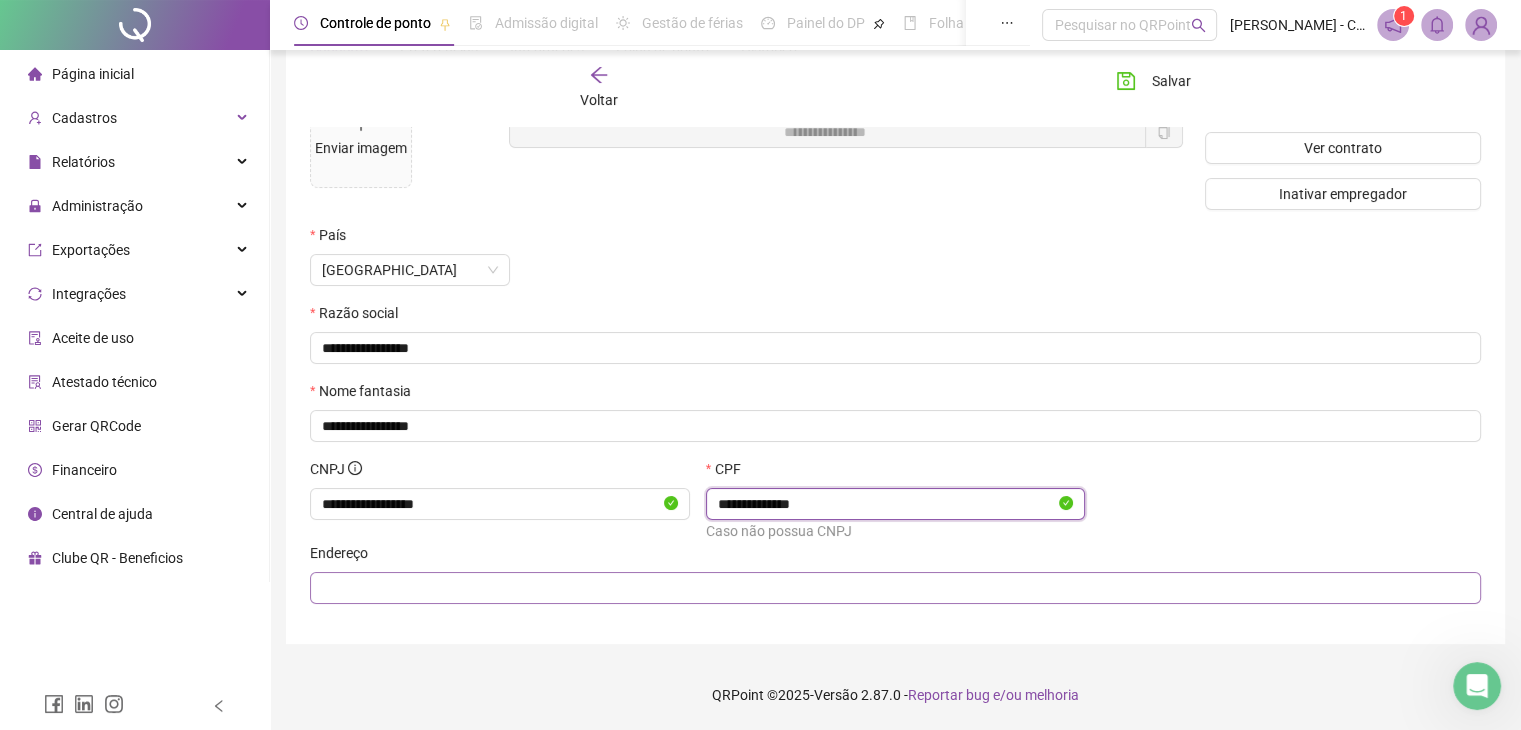 type on "**********" 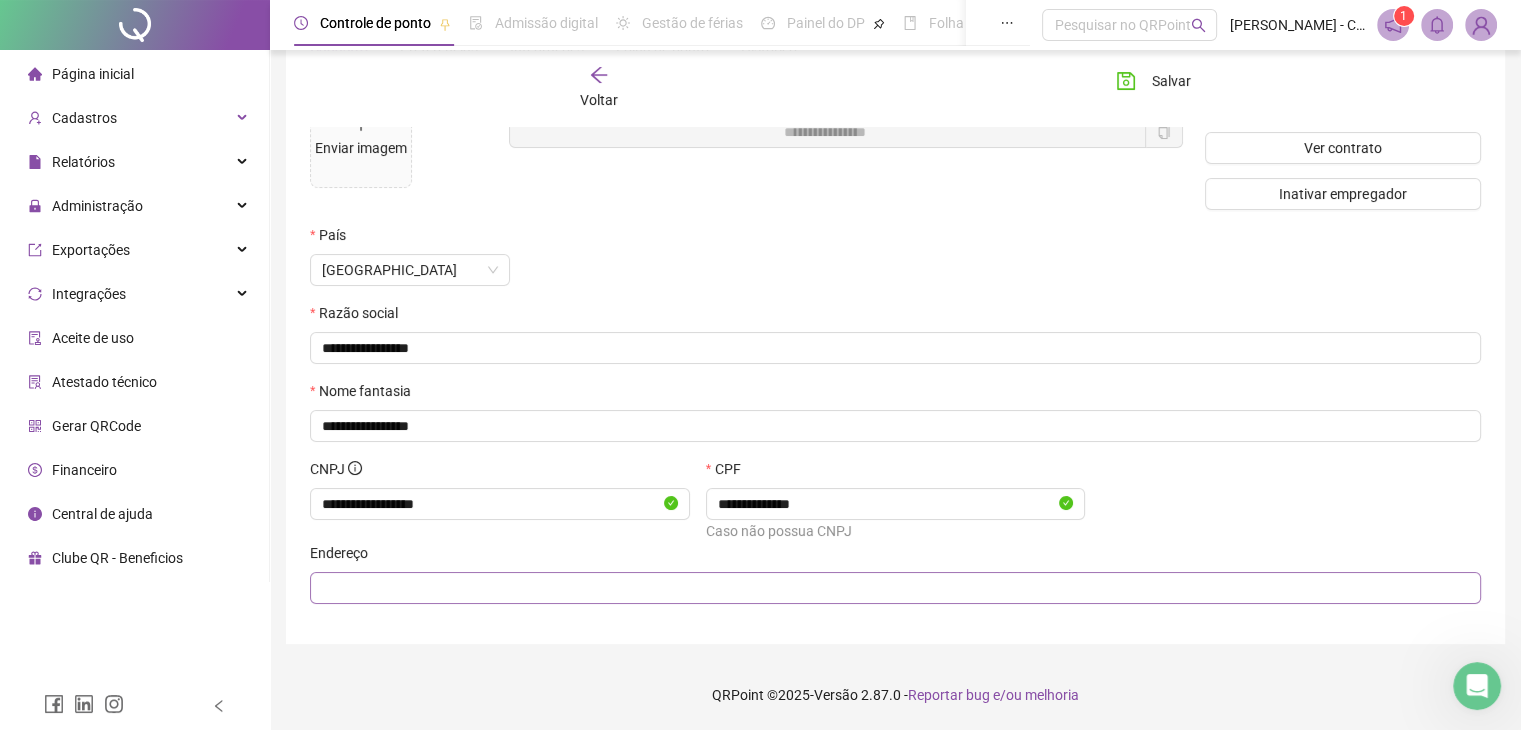 click at bounding box center (895, 588) 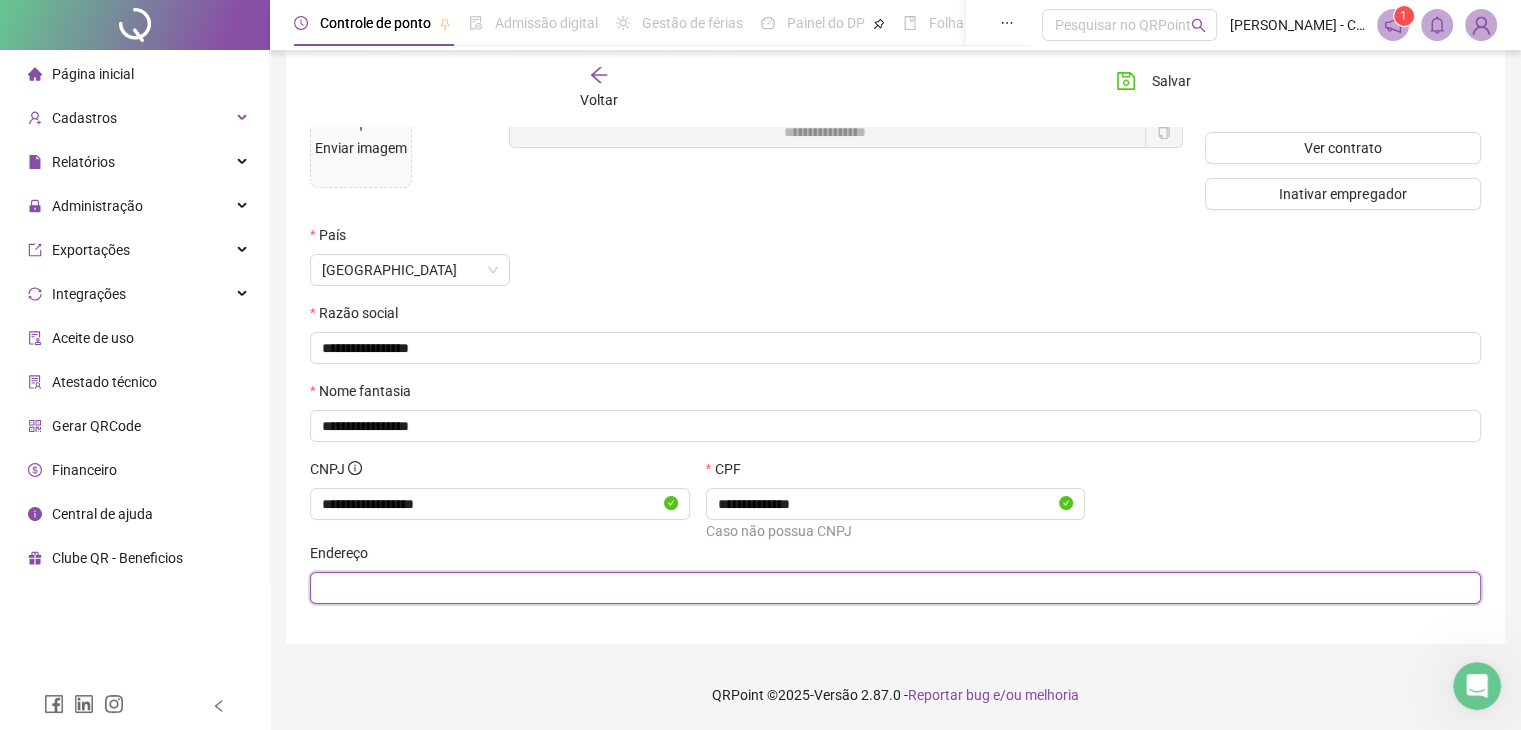 scroll, scrollTop: 163, scrollLeft: 0, axis: vertical 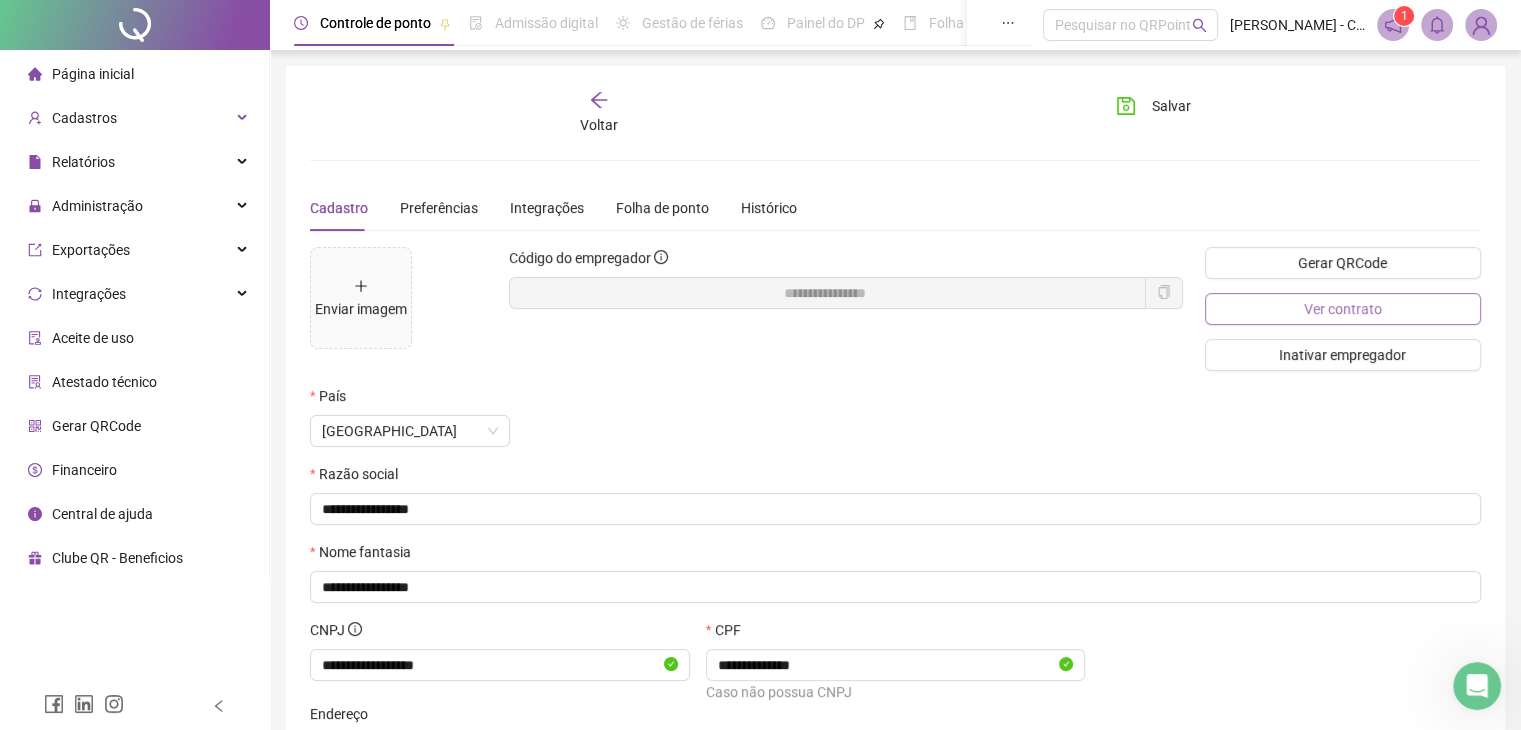 type on "**********" 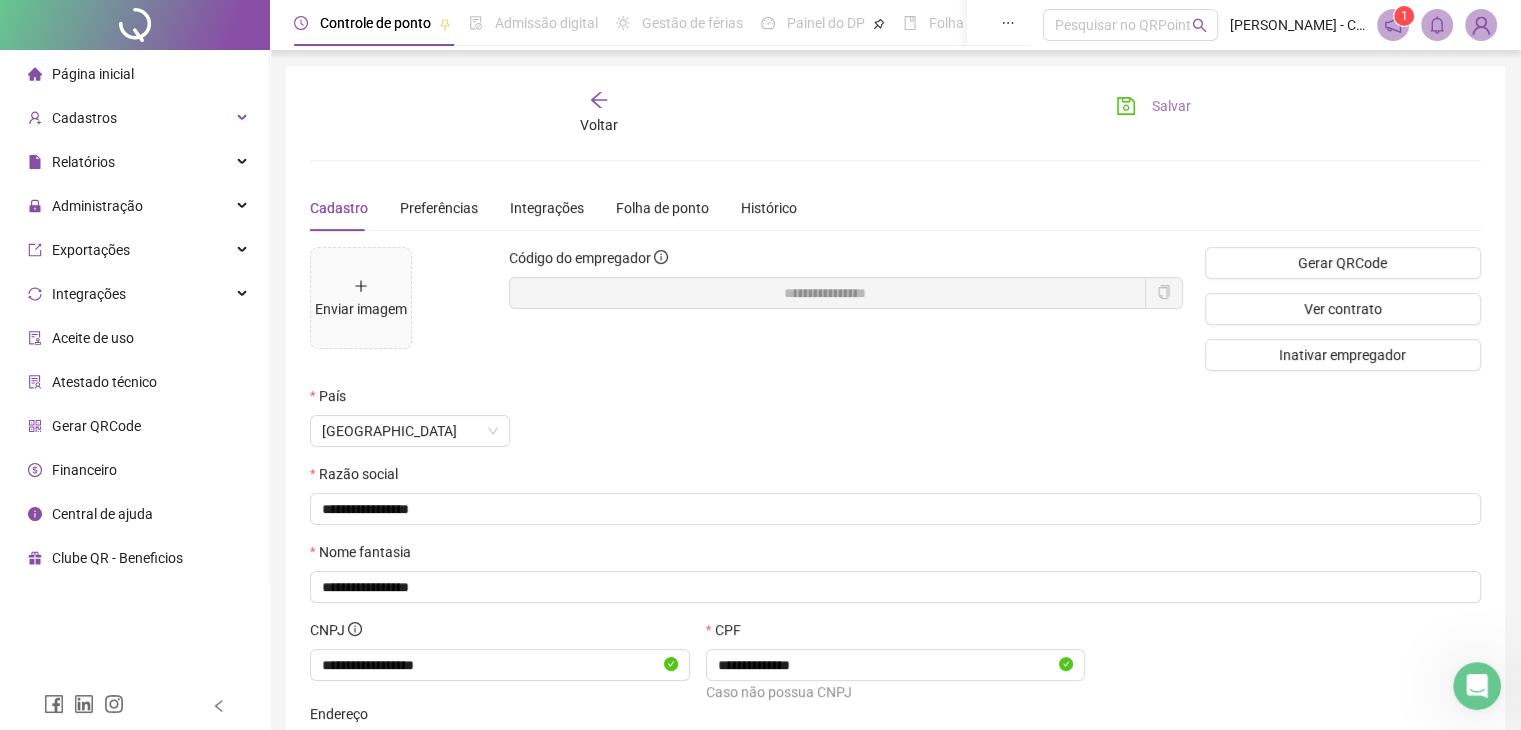 click 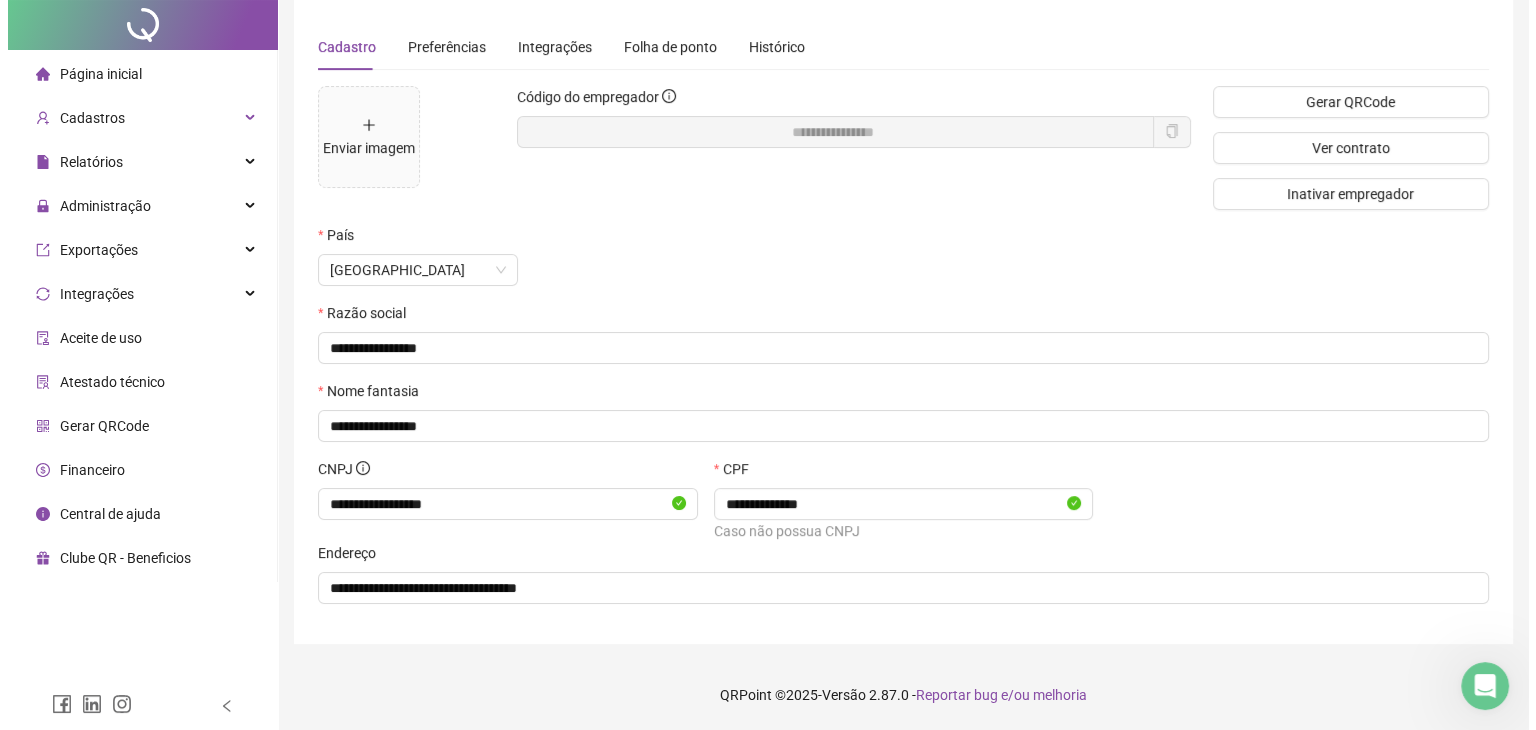 scroll, scrollTop: 0, scrollLeft: 0, axis: both 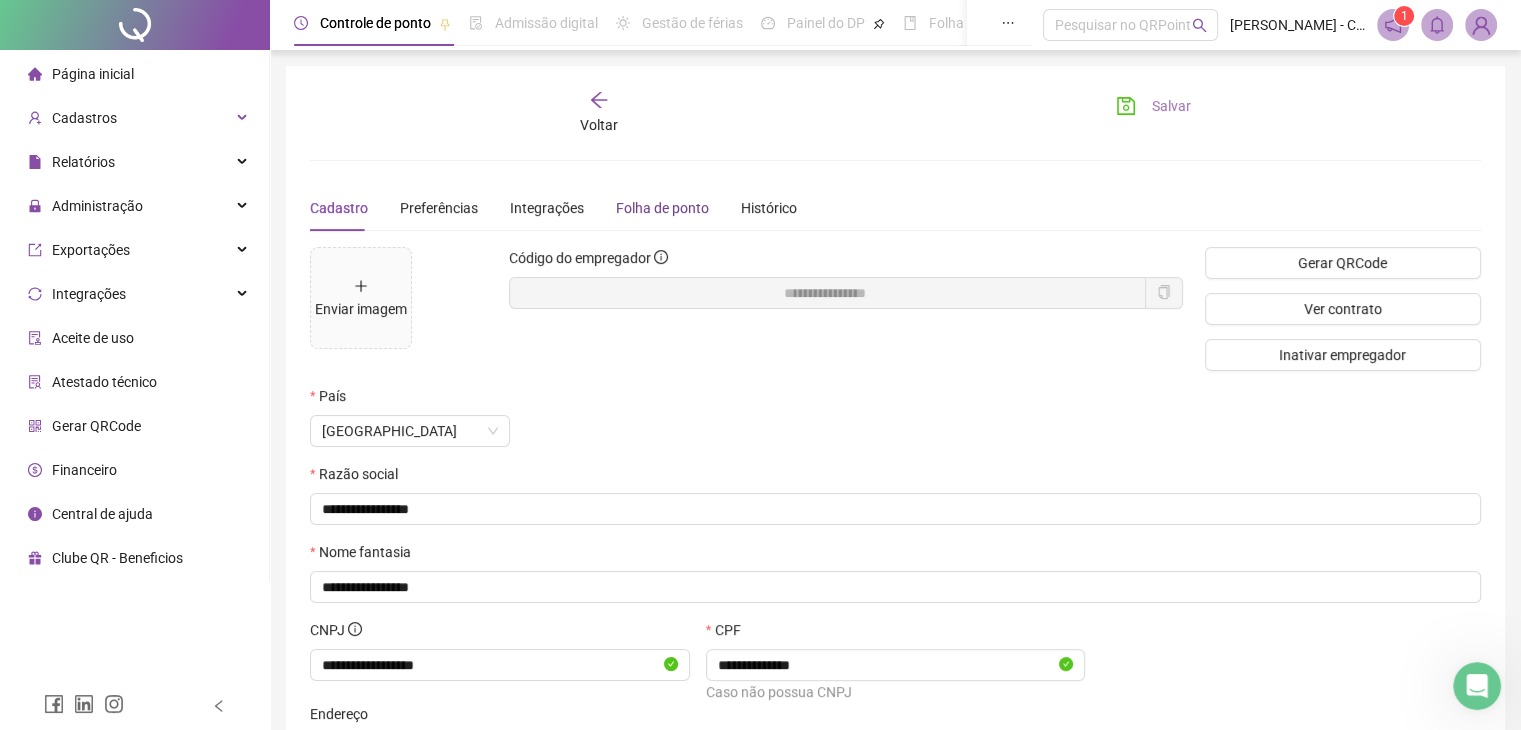 click on "Folha de ponto" at bounding box center (662, 208) 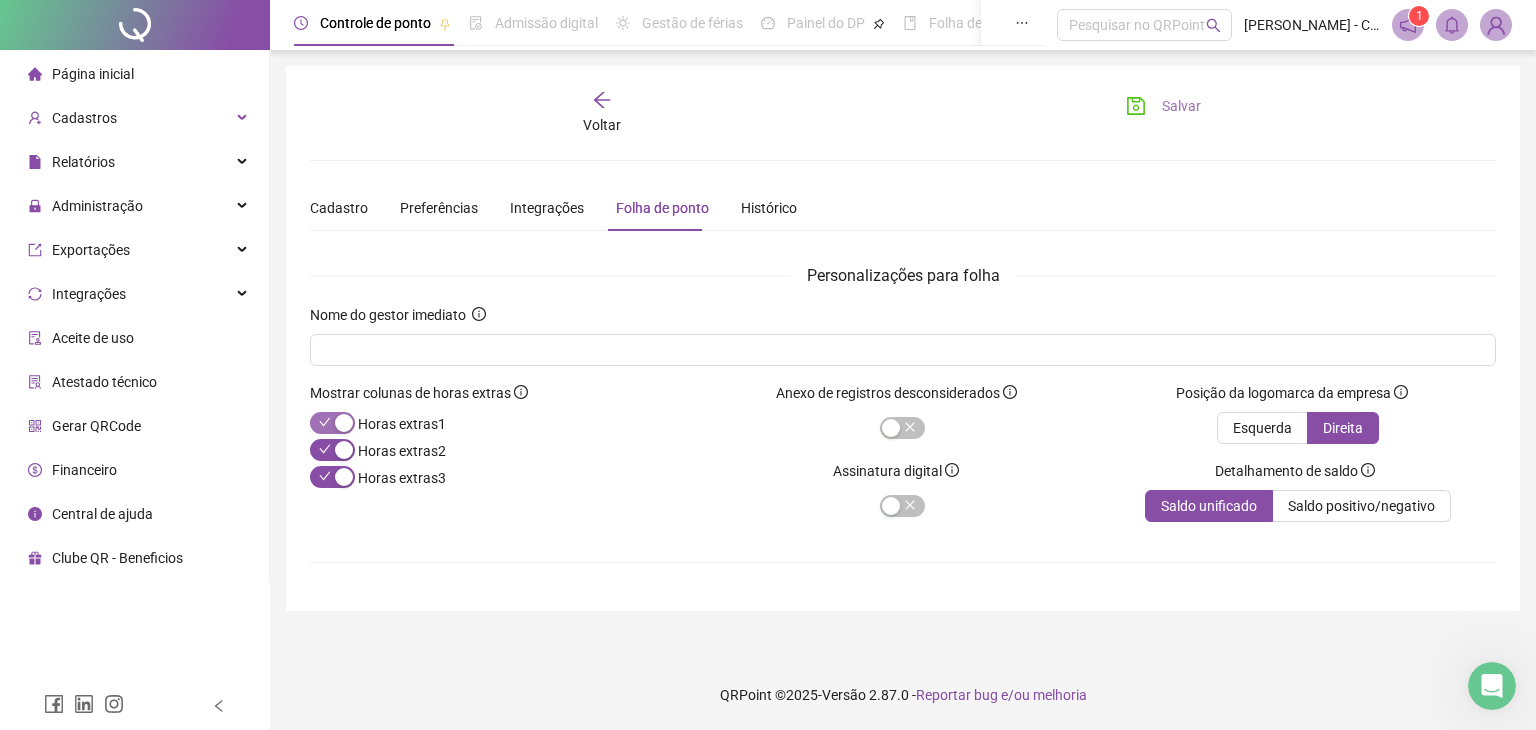 click at bounding box center [344, 423] 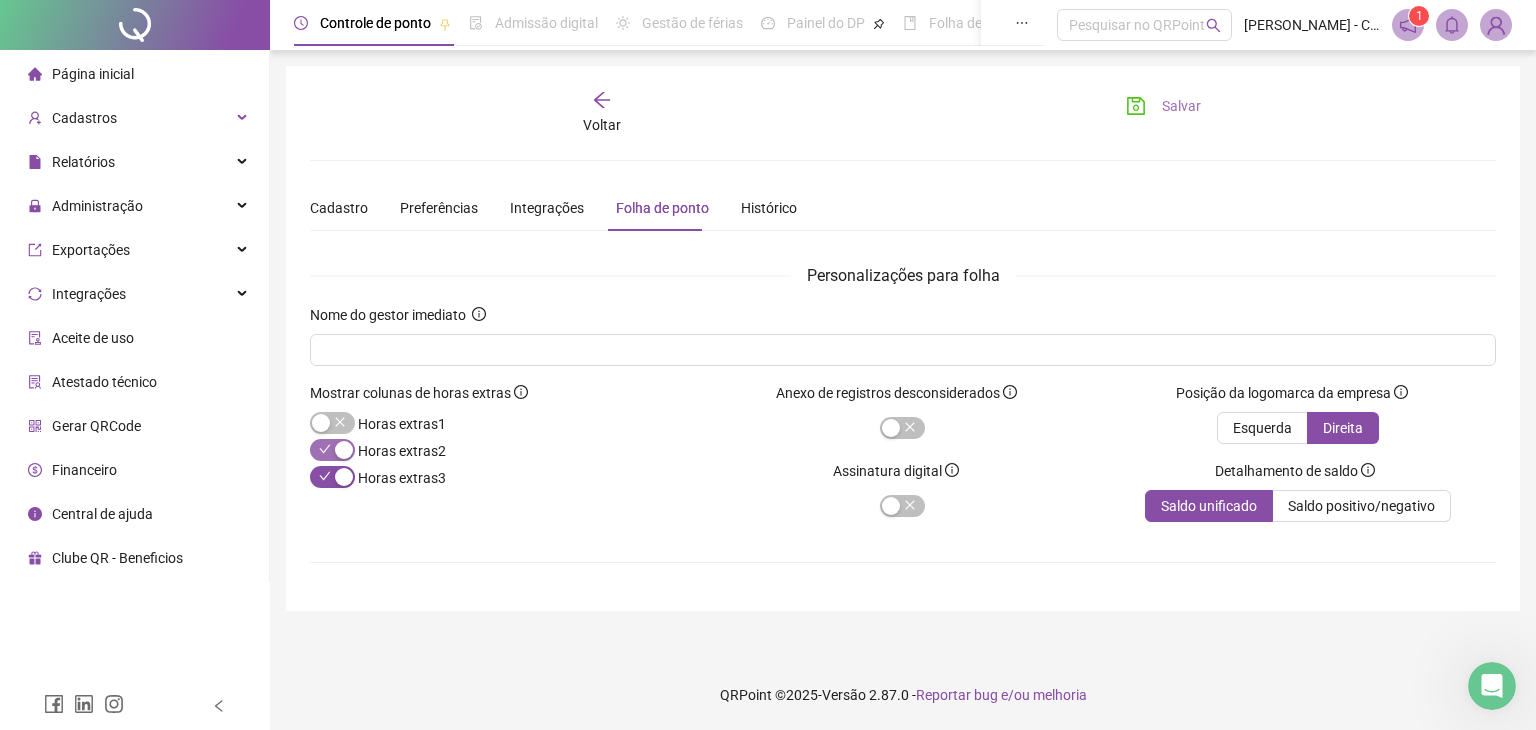 click at bounding box center [332, 450] 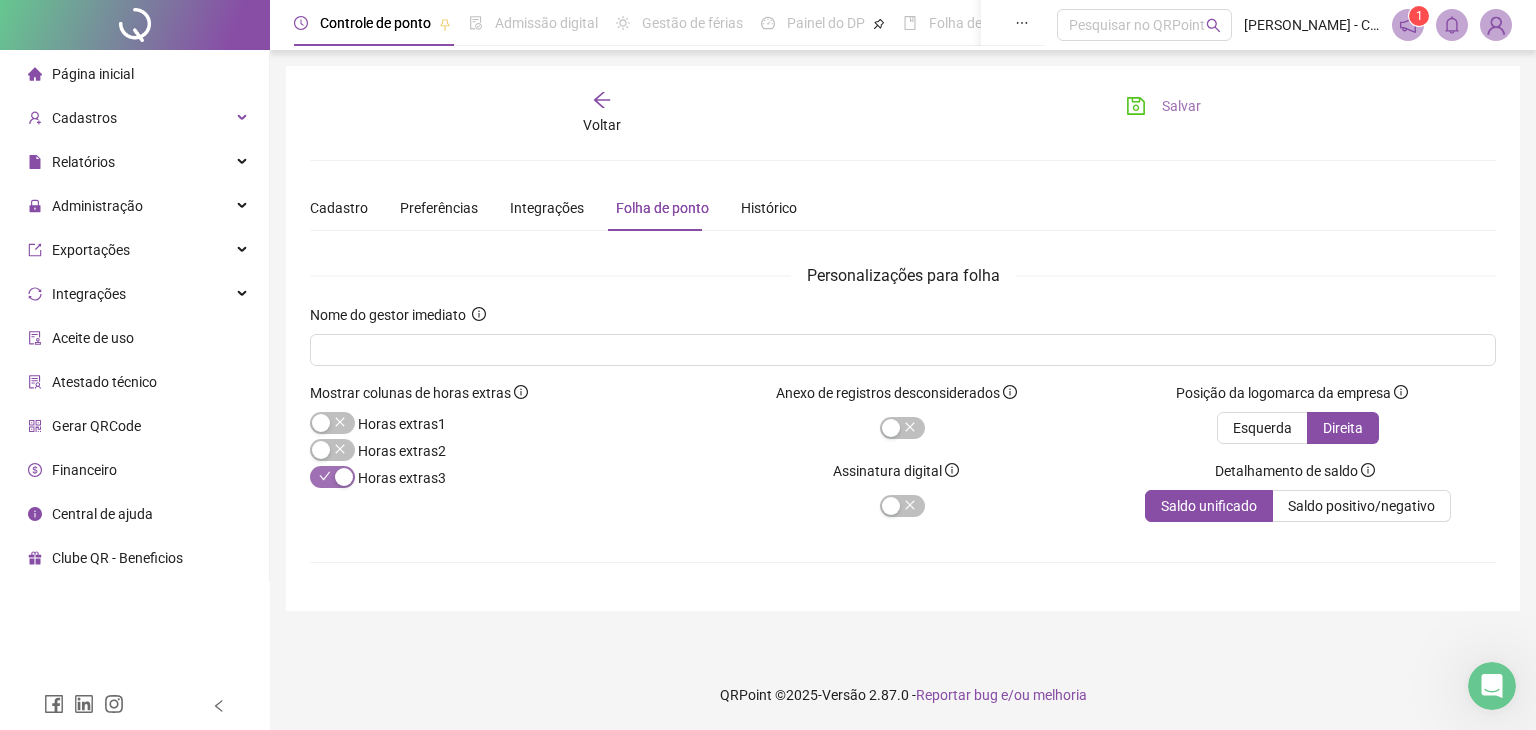 click at bounding box center (332, 477) 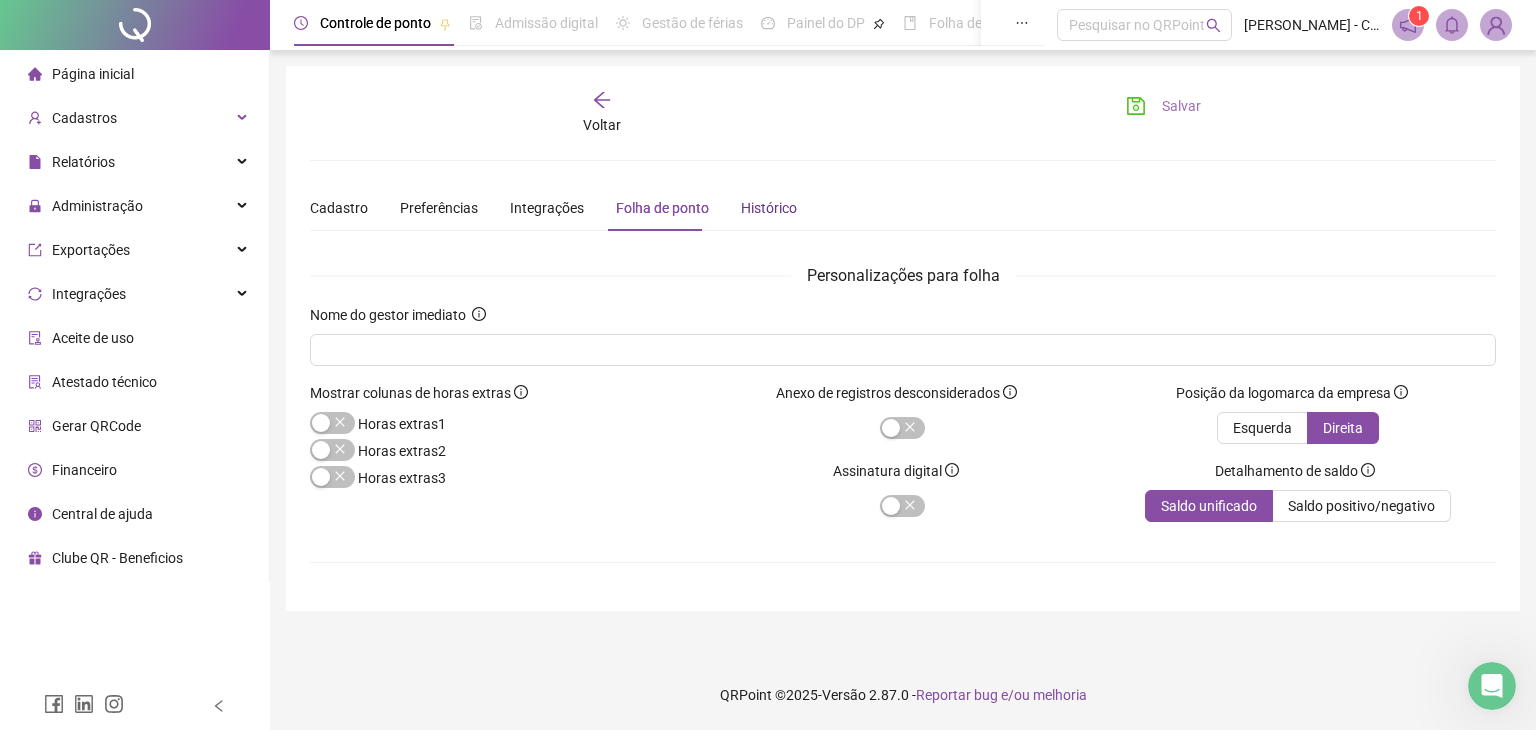 click on "Histórico" at bounding box center (769, 208) 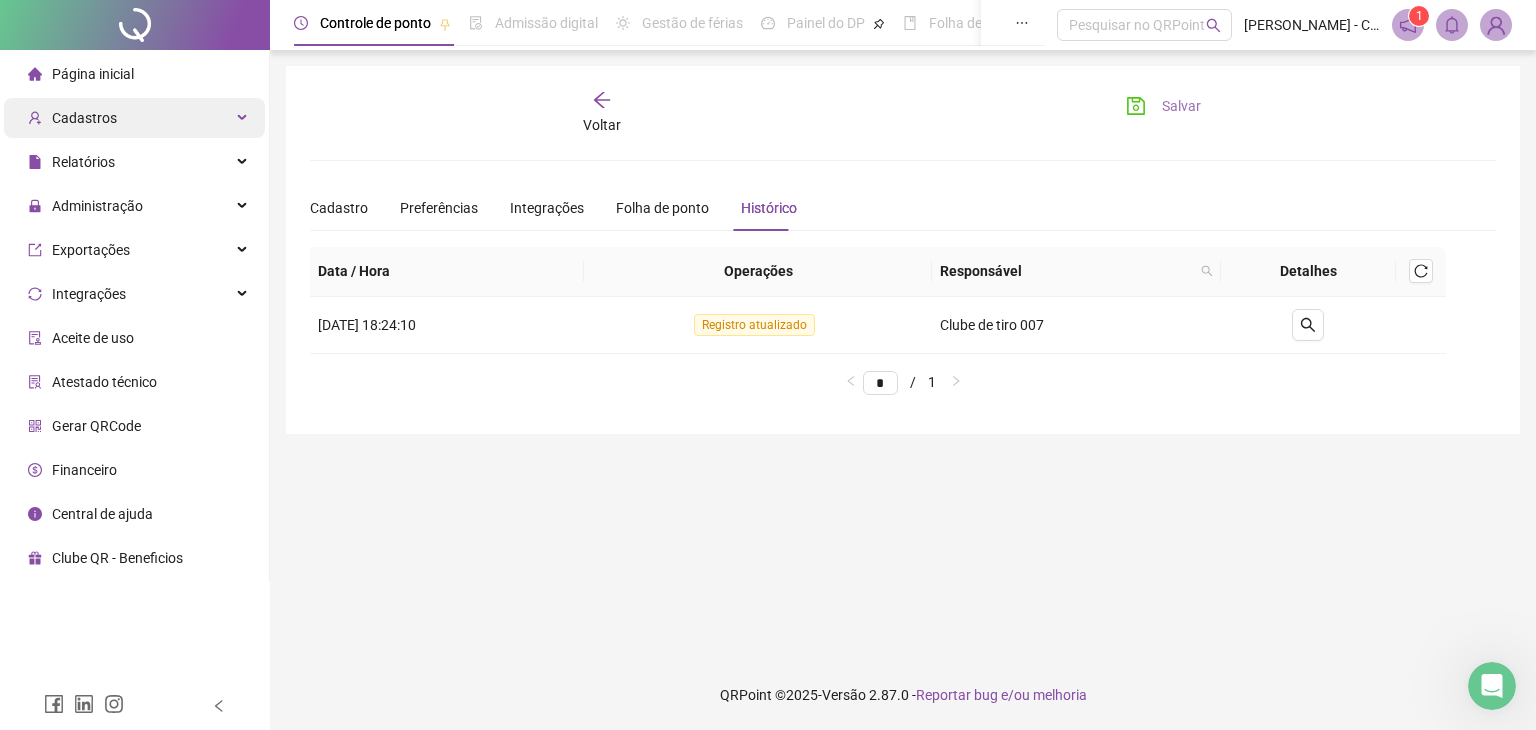 click on "Cadastros" at bounding box center (84, 118) 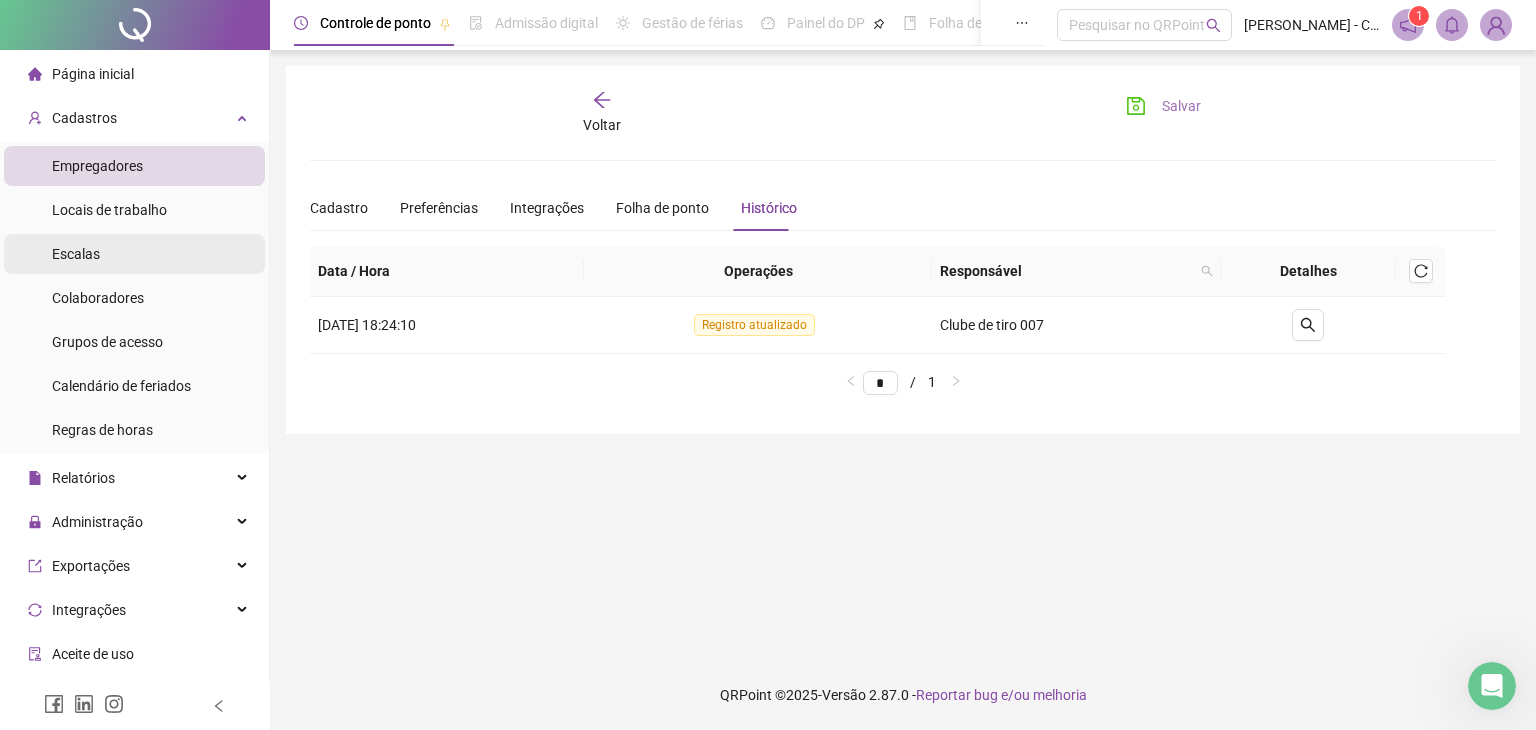 click on "Escalas" at bounding box center [76, 254] 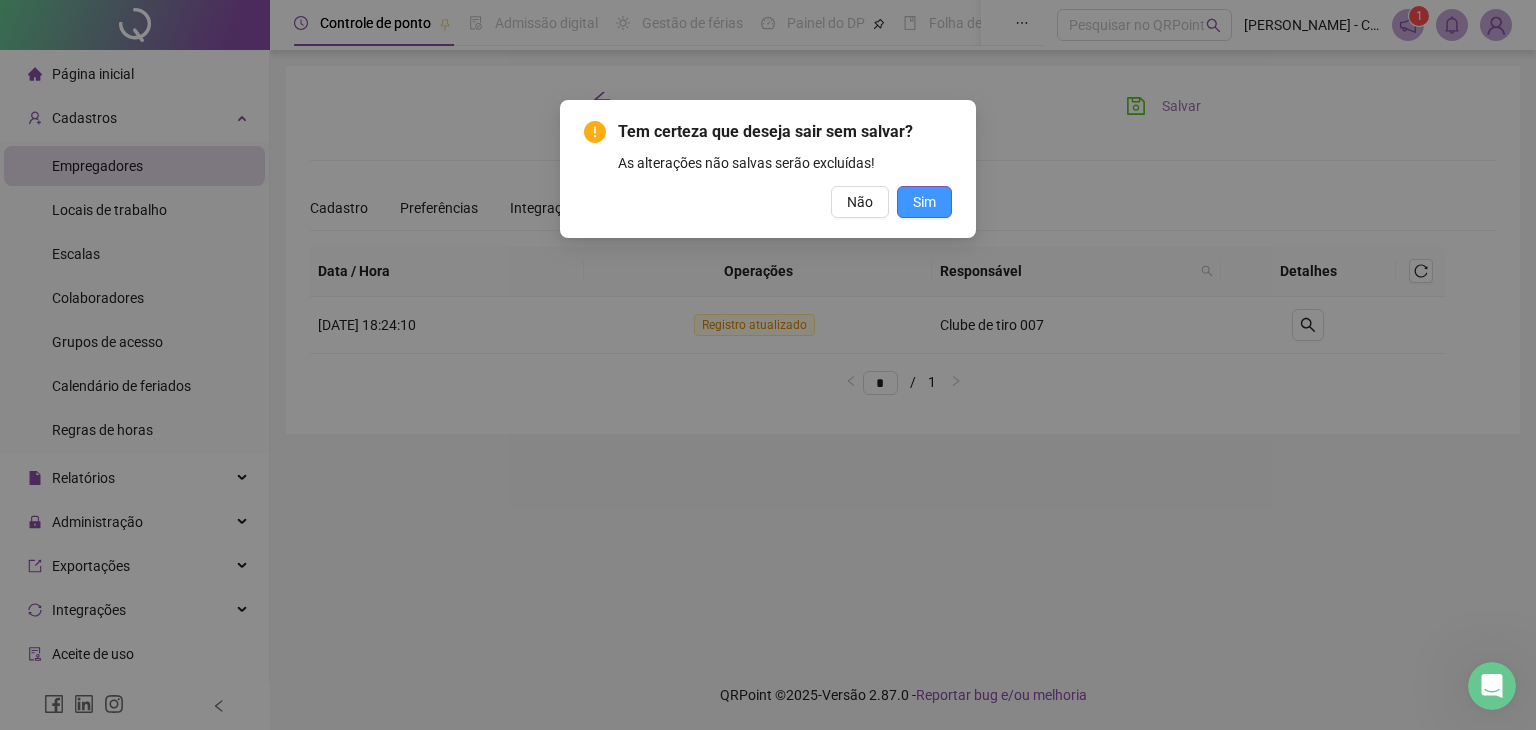click on "Sim" at bounding box center (924, 202) 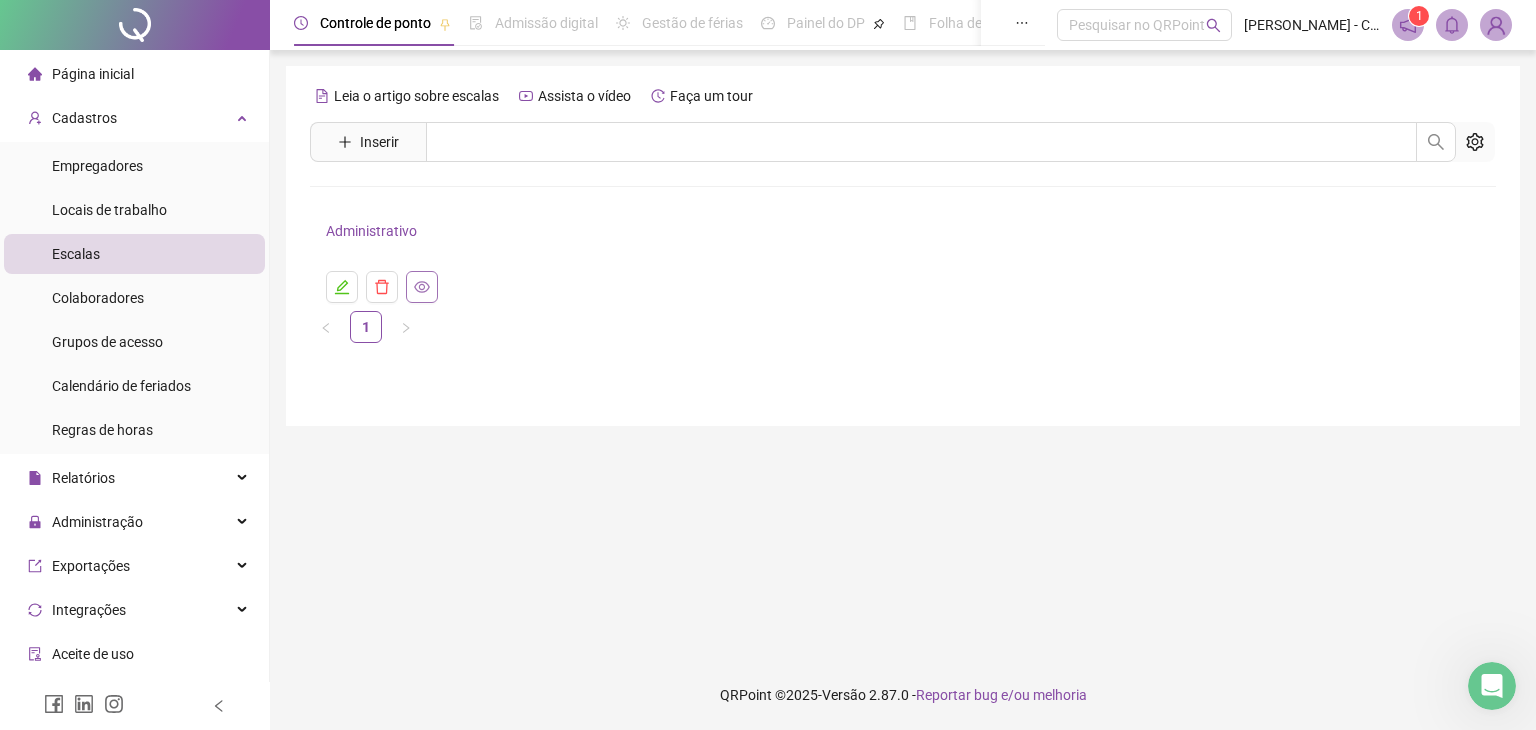 click 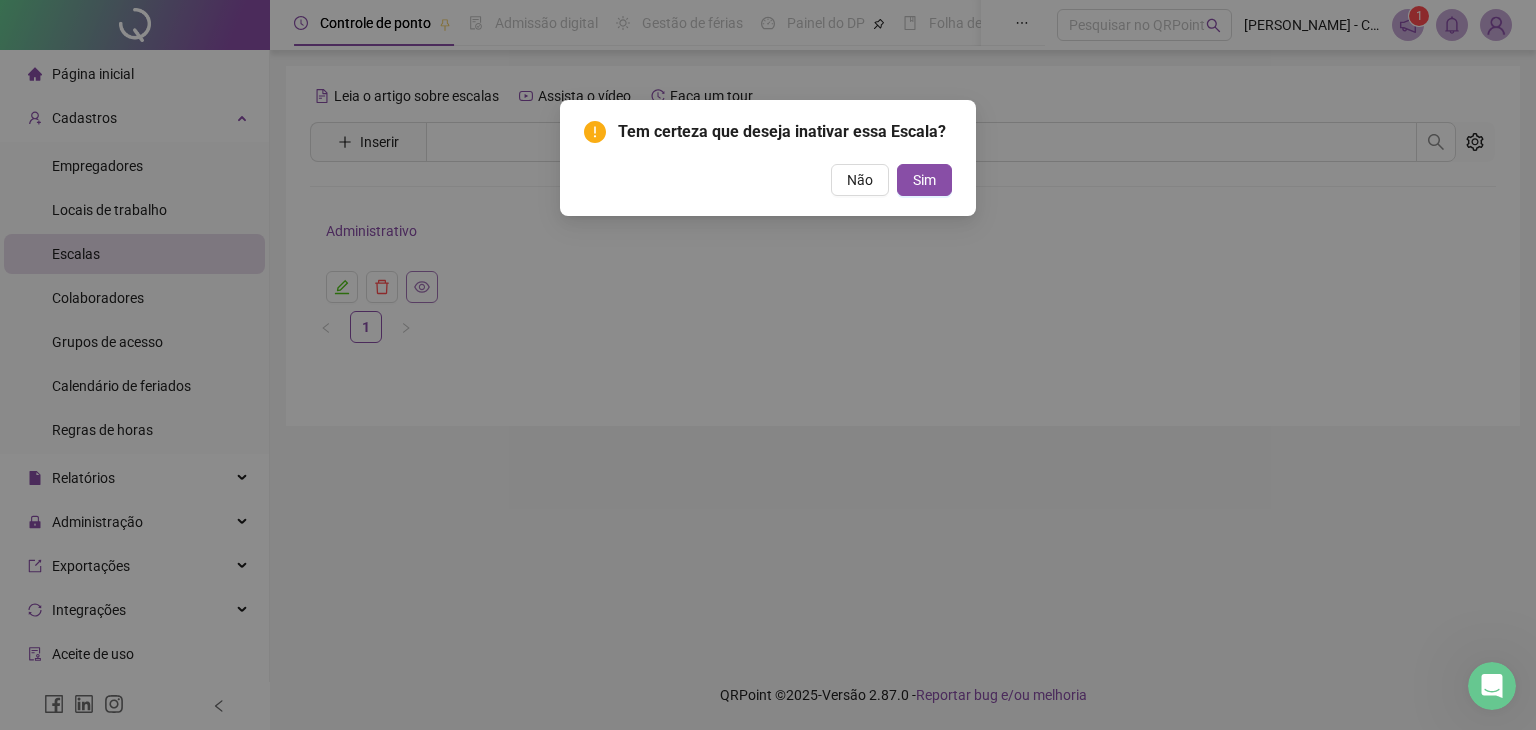 click on "Tem certeza que deseja inativar essa Escala? Não Sim" at bounding box center (768, 365) 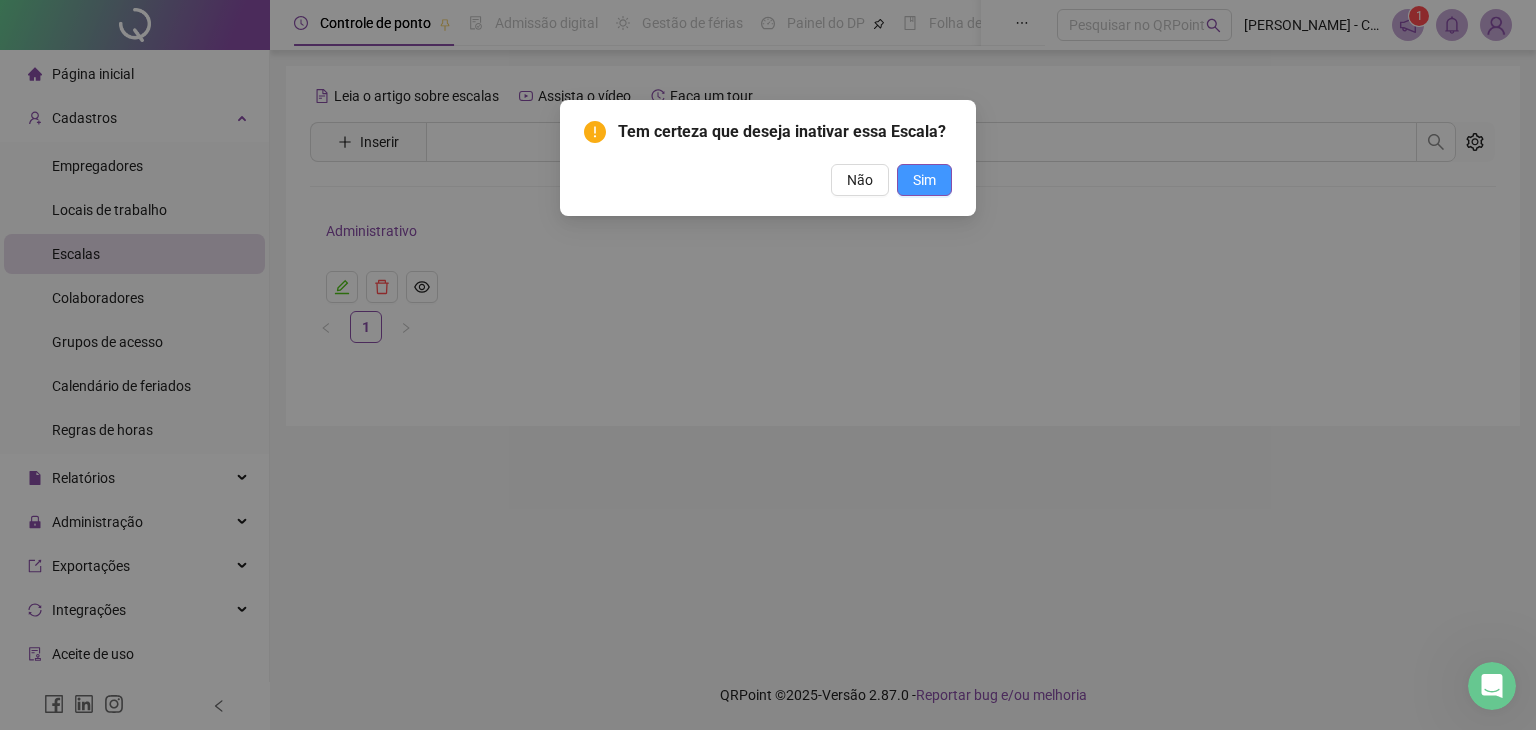 click on "Sim" at bounding box center (924, 180) 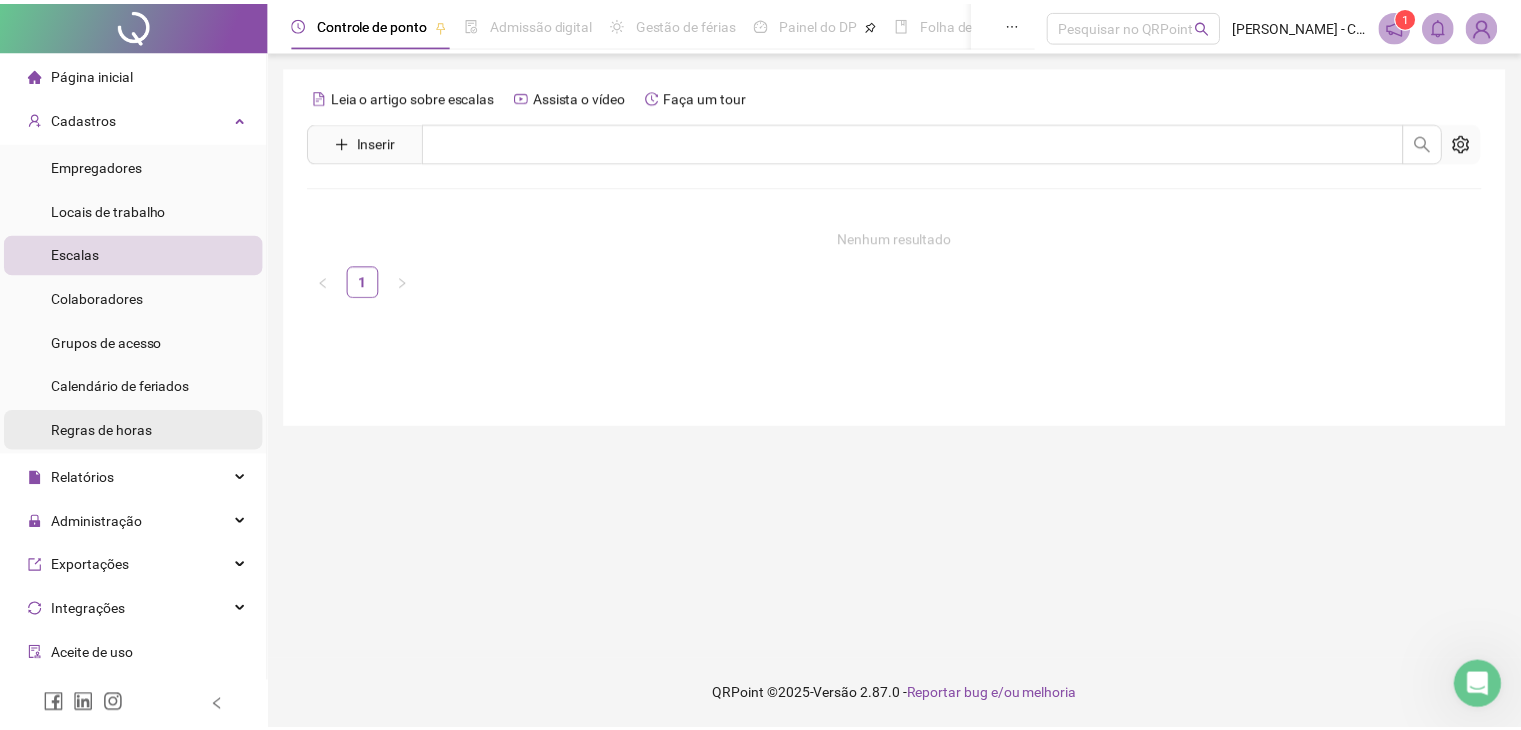 scroll, scrollTop: 100, scrollLeft: 0, axis: vertical 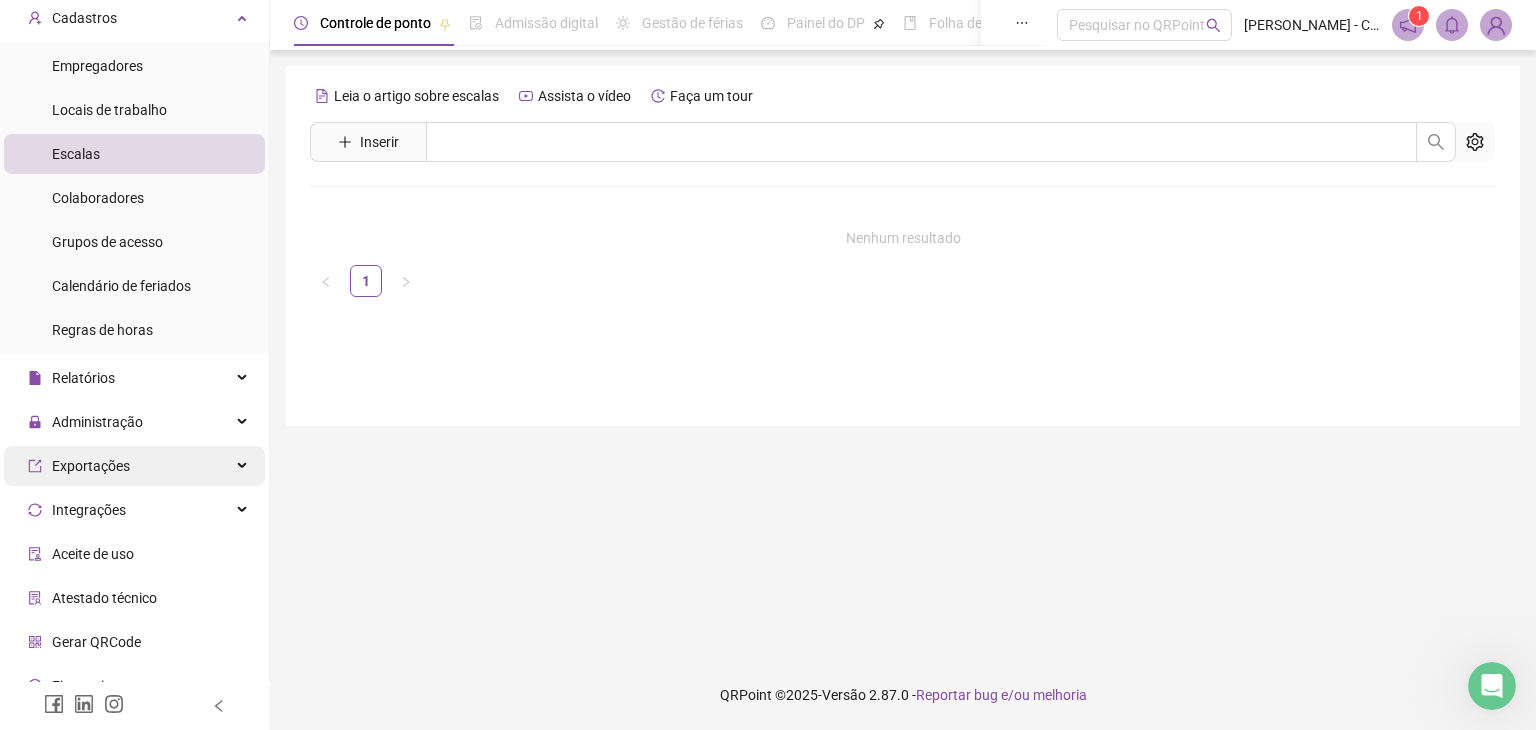 click on "Exportações" at bounding box center (91, 466) 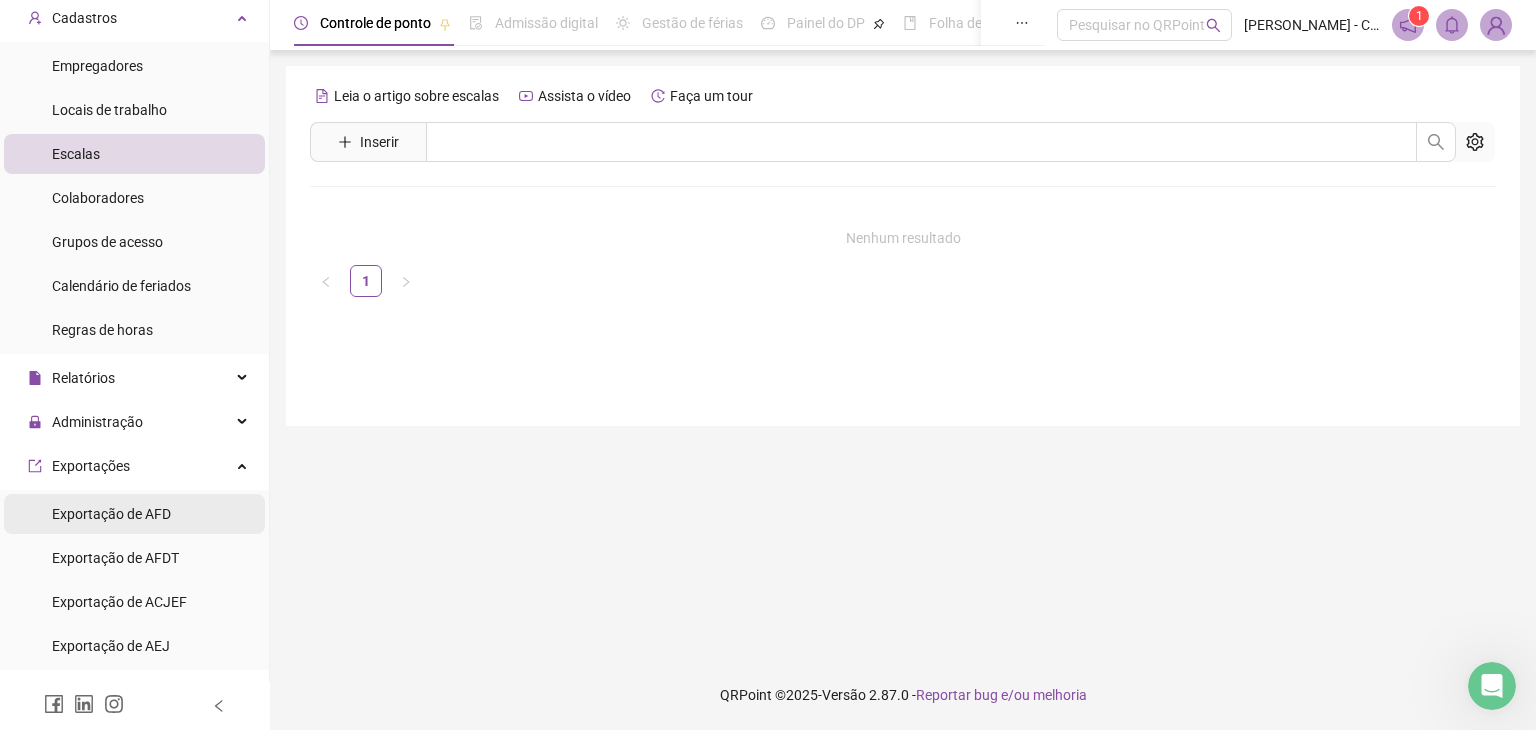 click on "Exportação de AFD" at bounding box center [111, 514] 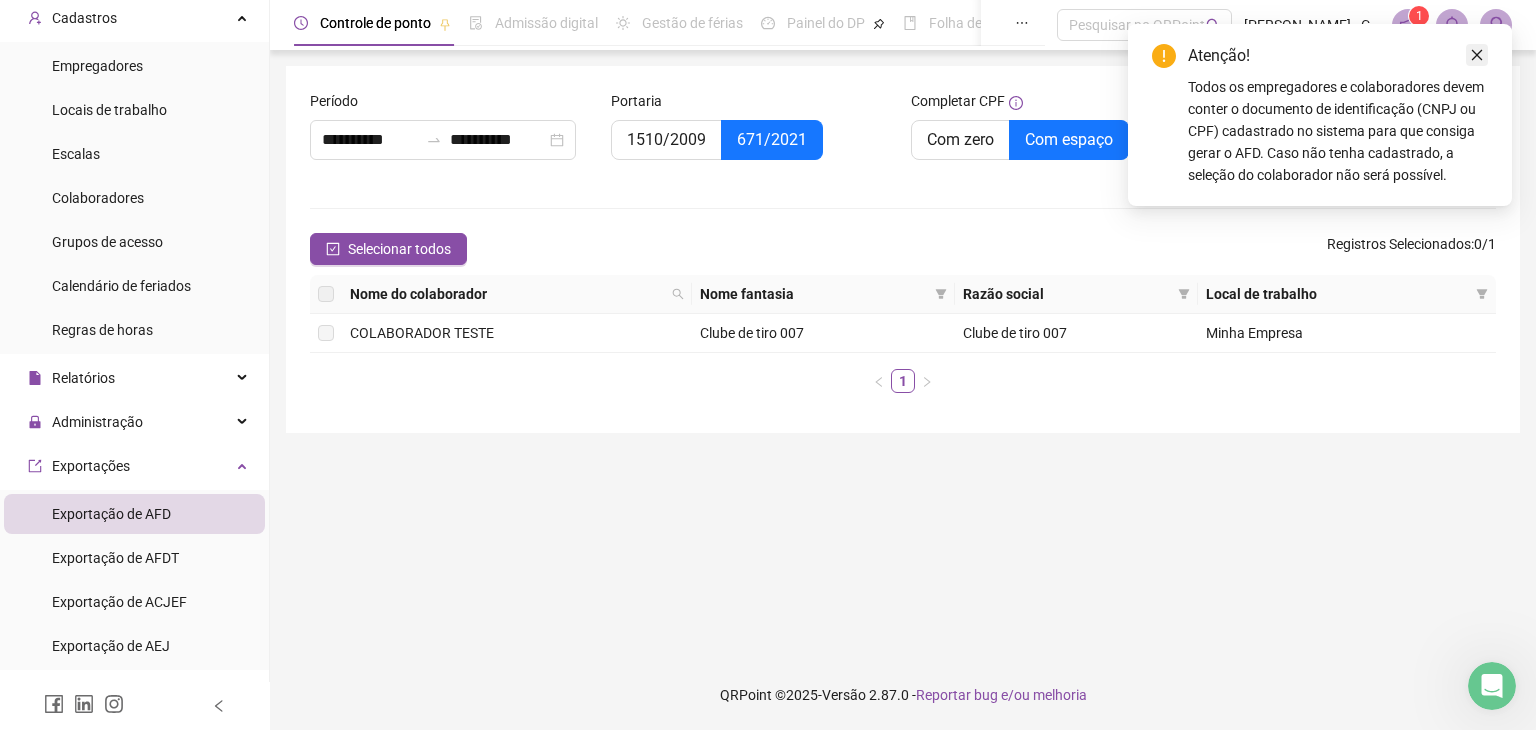 click at bounding box center (1477, 55) 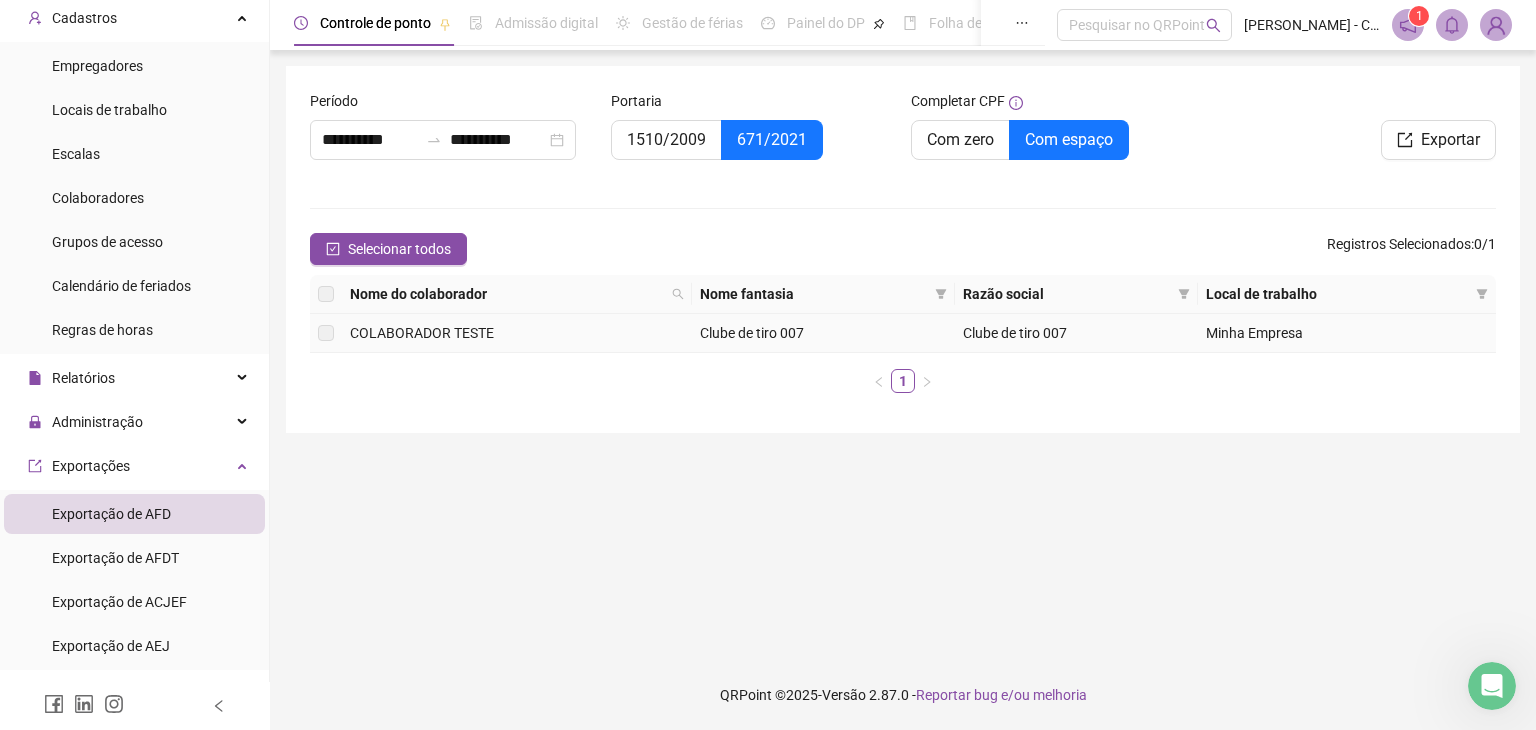 click on "Clube de tiro 007" at bounding box center [1076, 333] 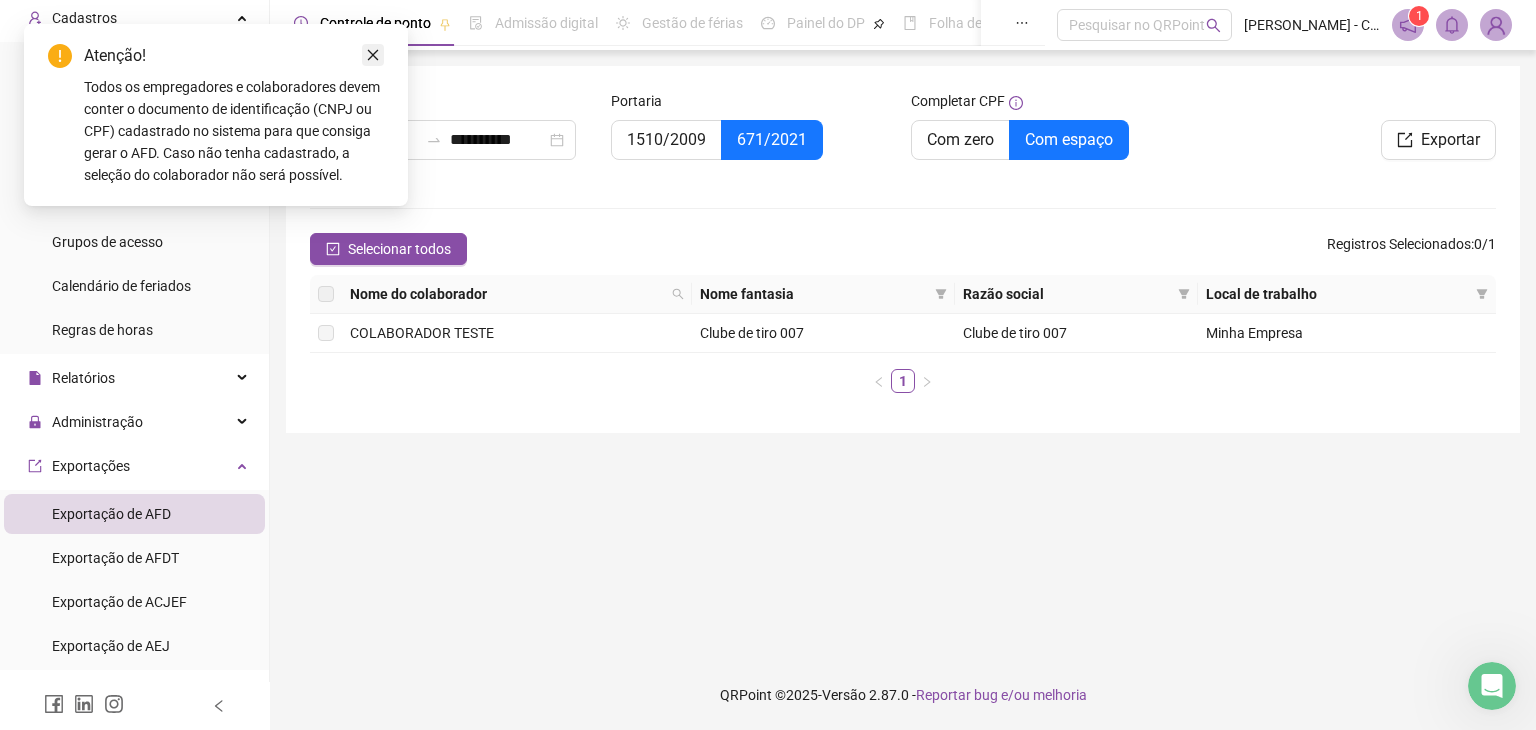 click 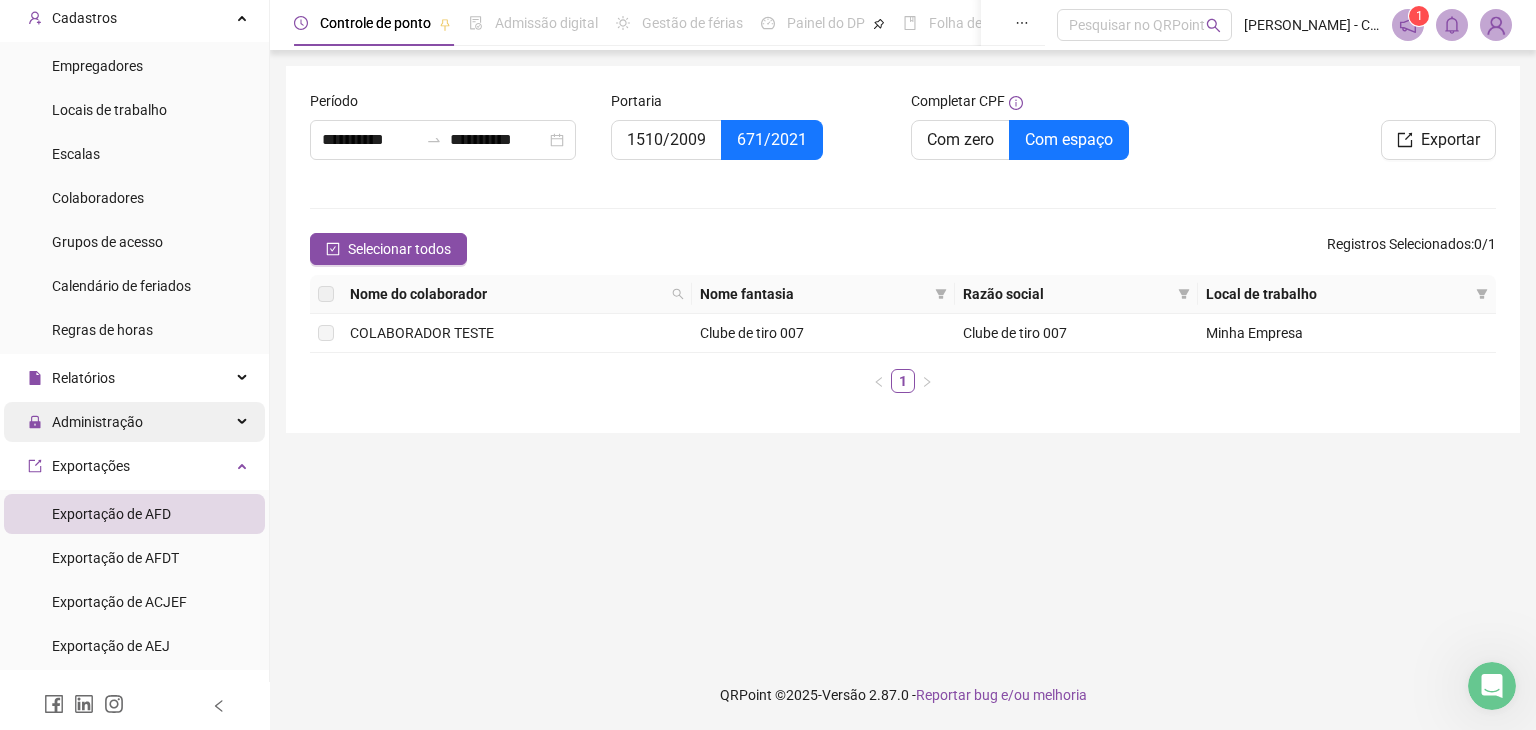 click on "Administração" at bounding box center (97, 422) 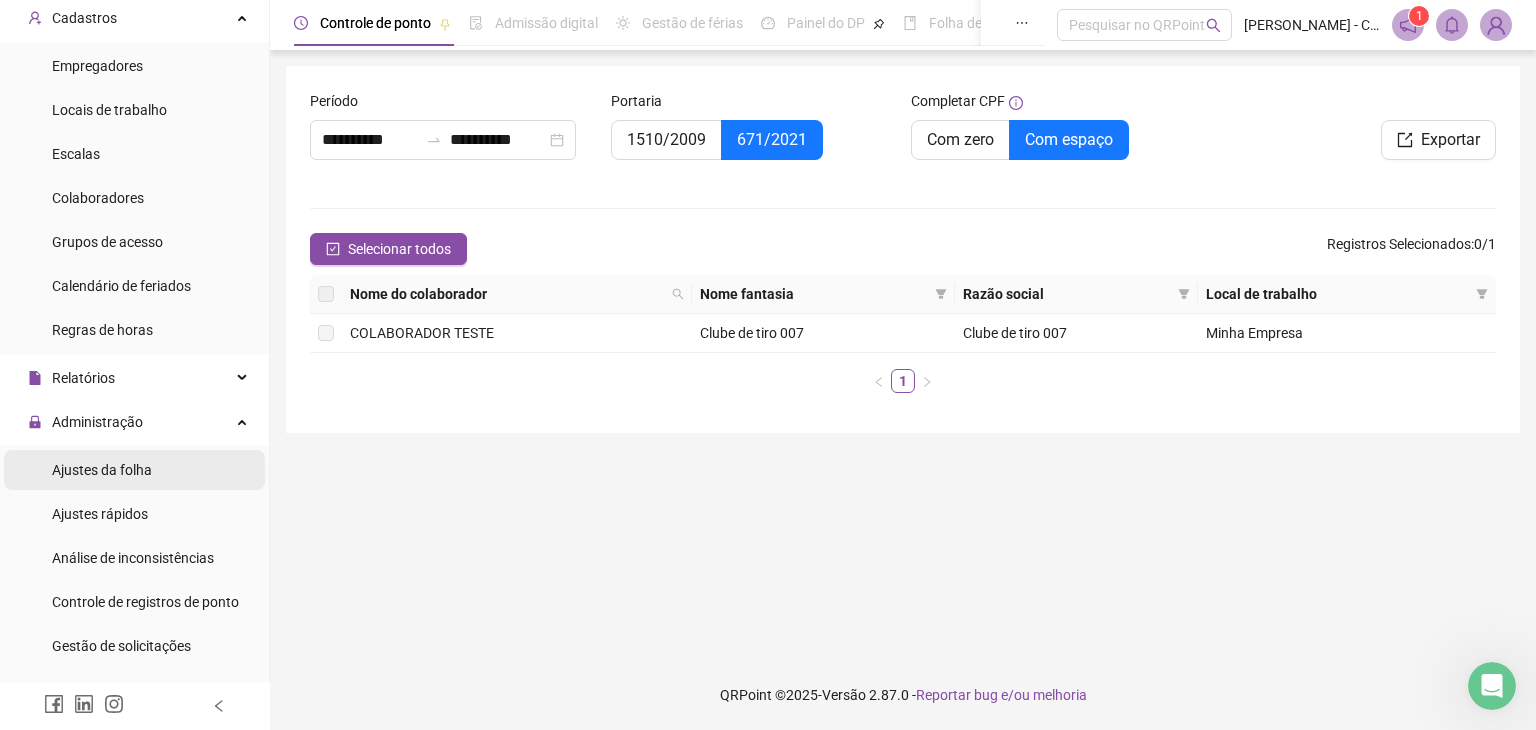 click on "Ajustes da folha" at bounding box center (102, 470) 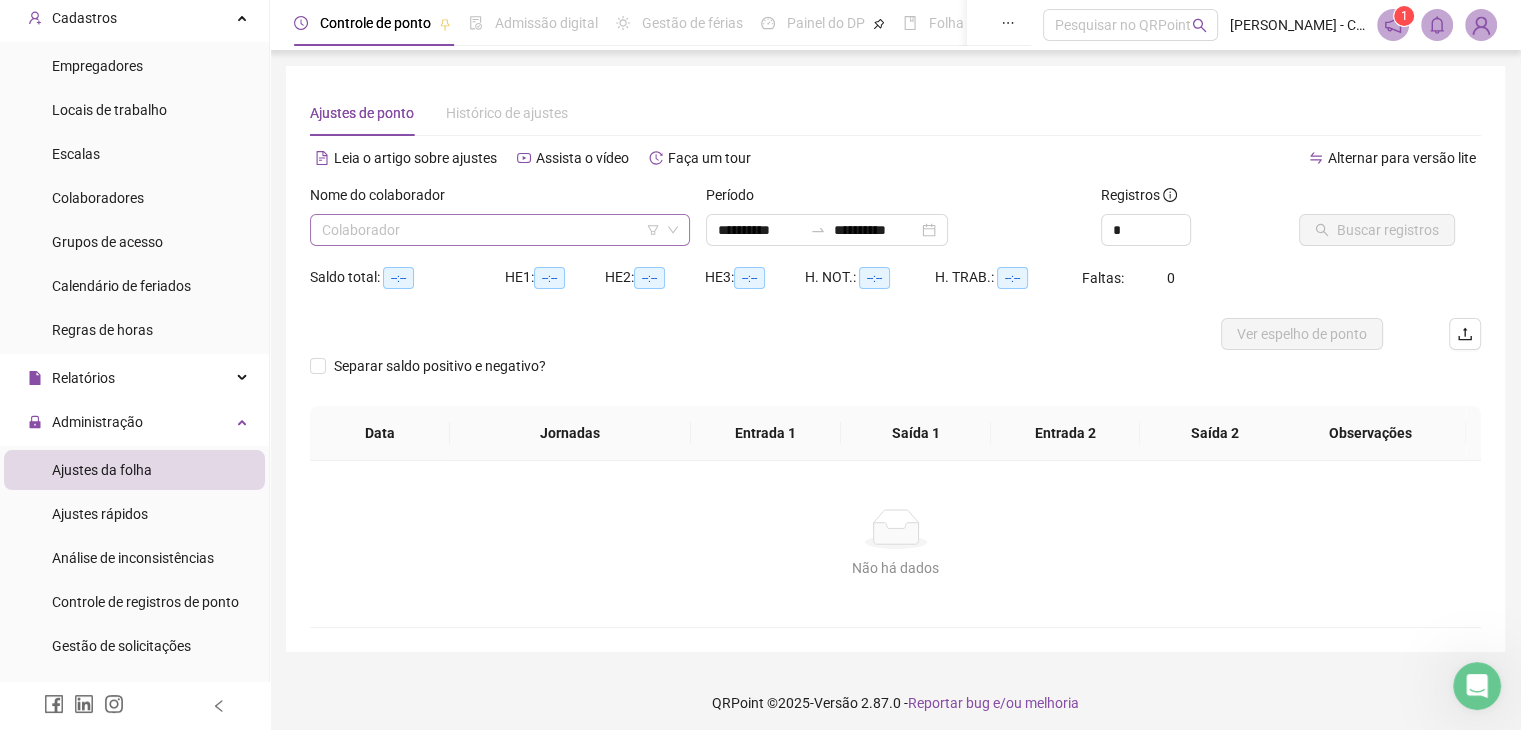click at bounding box center (494, 230) 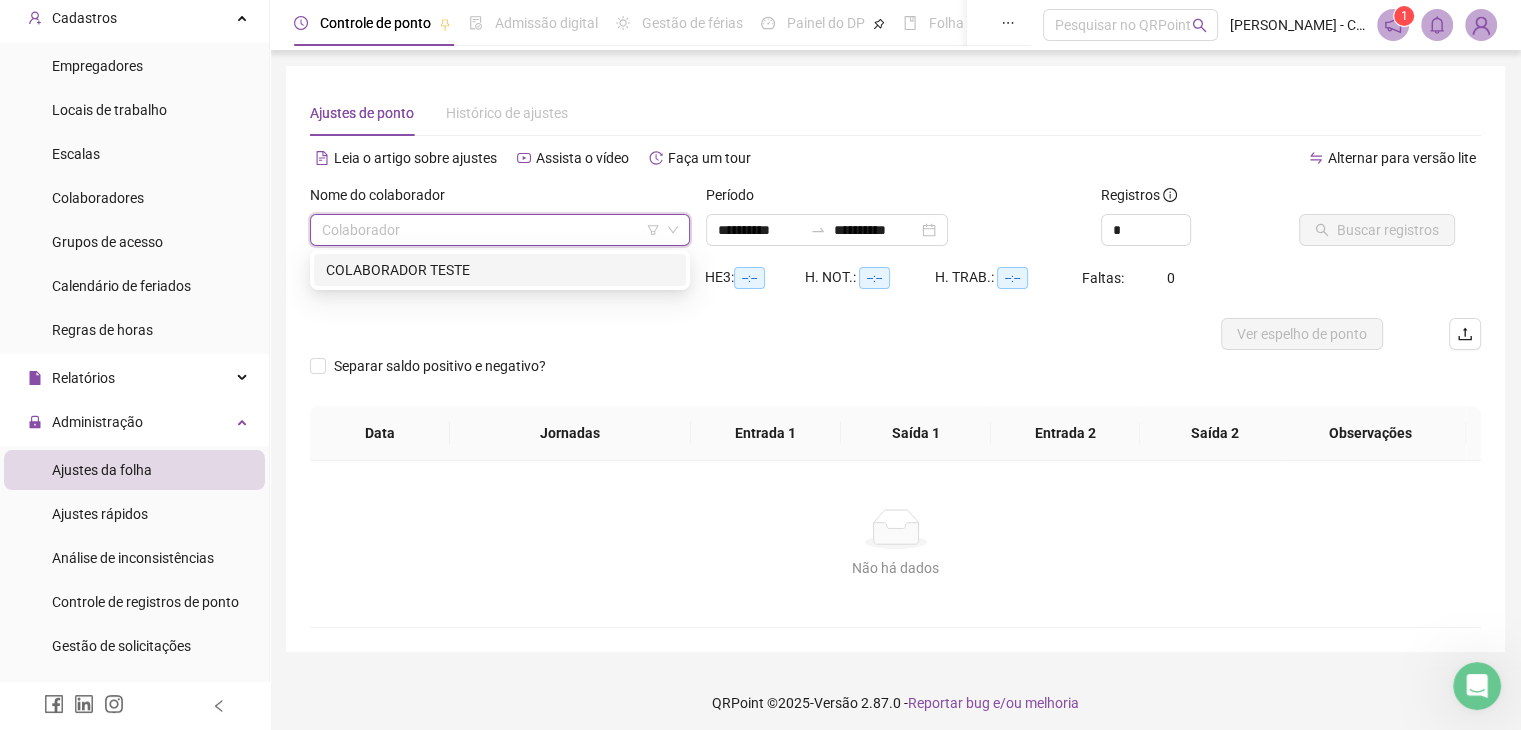 click on "COLABORADOR TESTE" at bounding box center (500, 270) 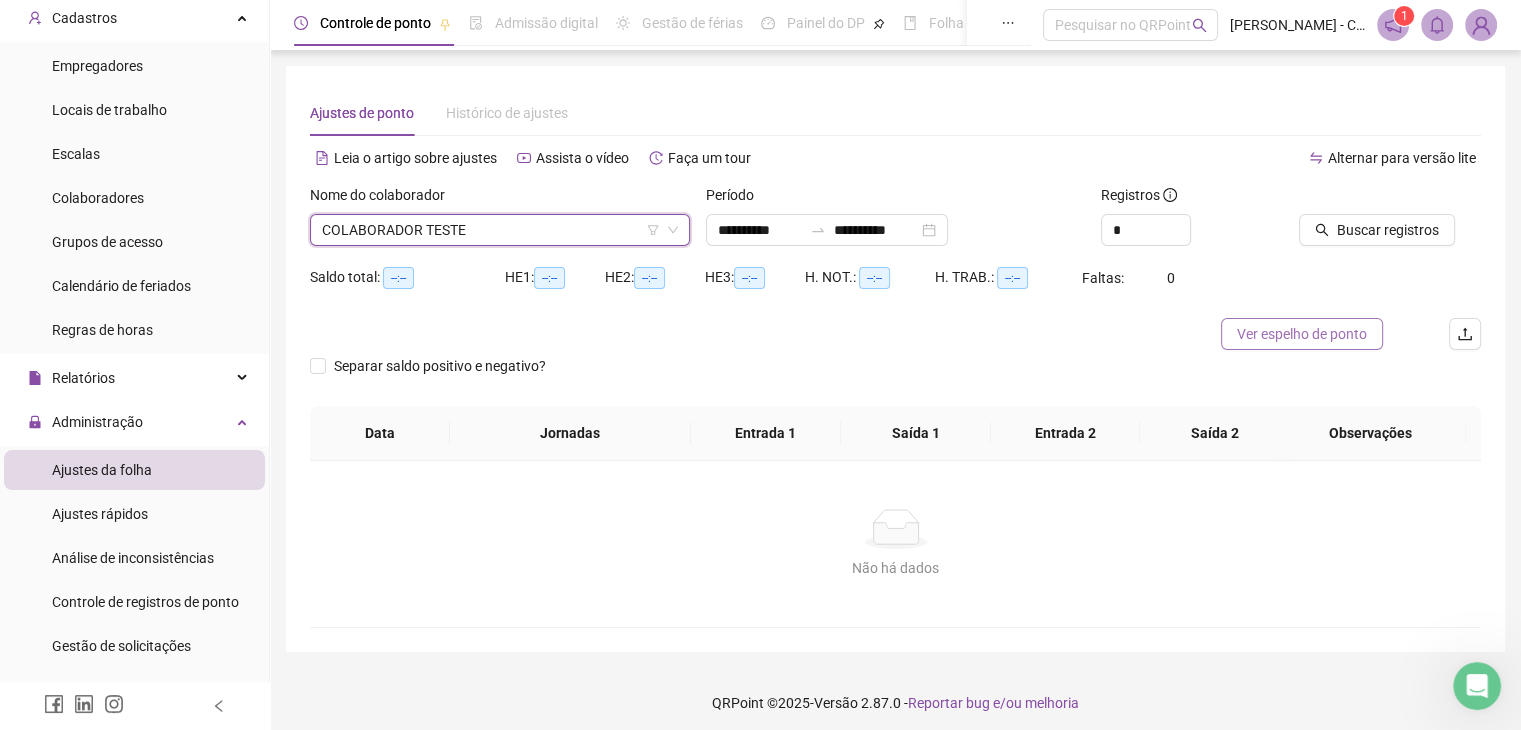 click on "Ver espelho de ponto" at bounding box center [1302, 334] 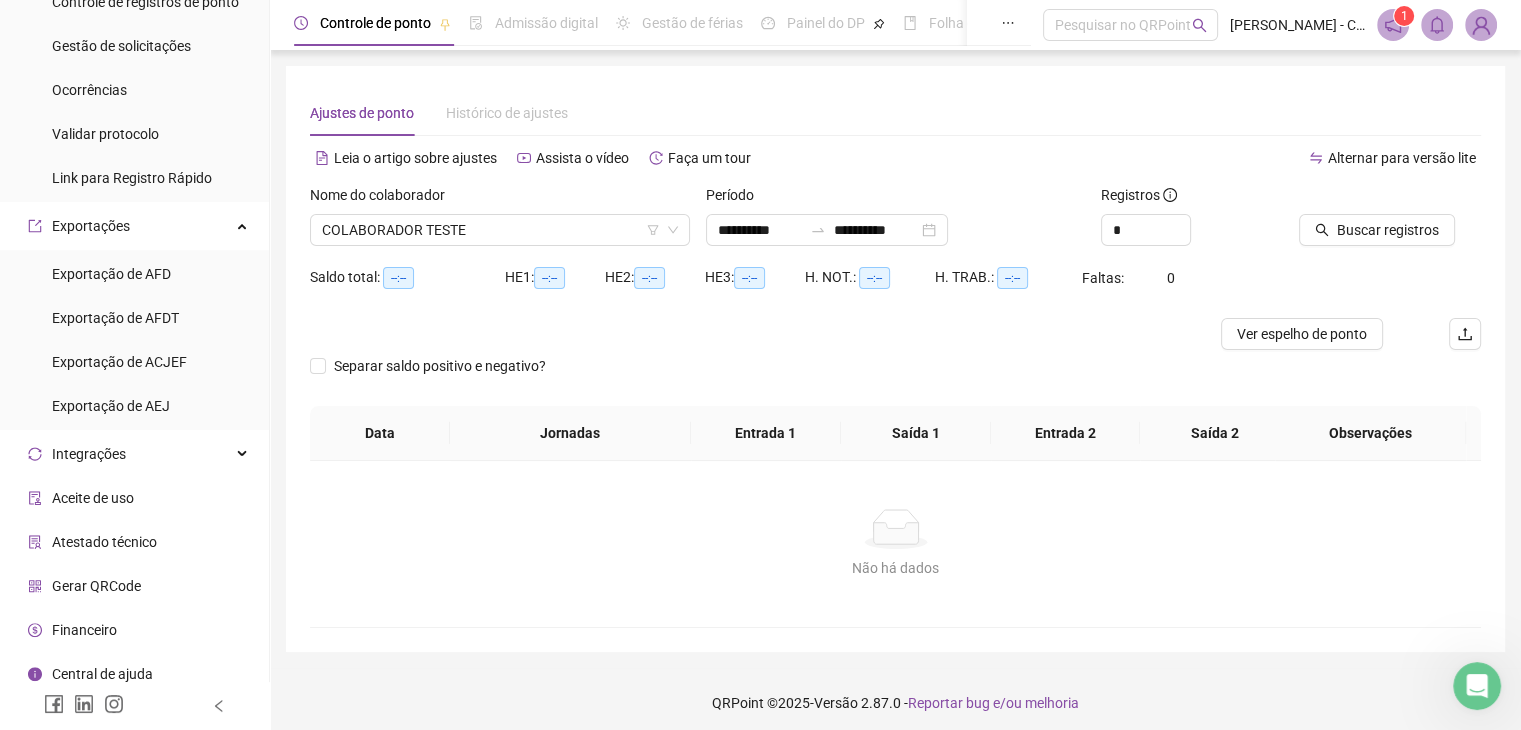 scroll, scrollTop: 712, scrollLeft: 0, axis: vertical 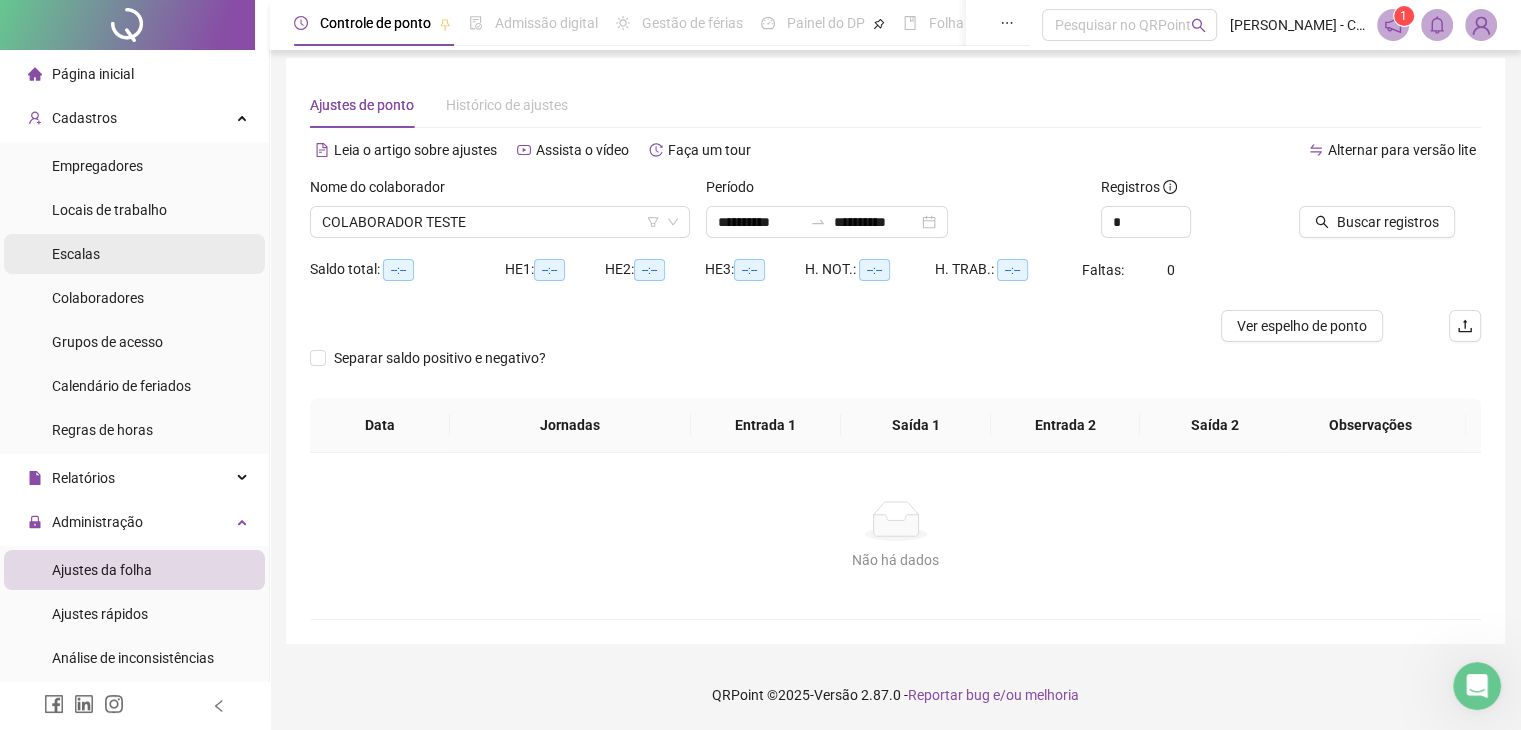 click on "Escalas" at bounding box center (76, 254) 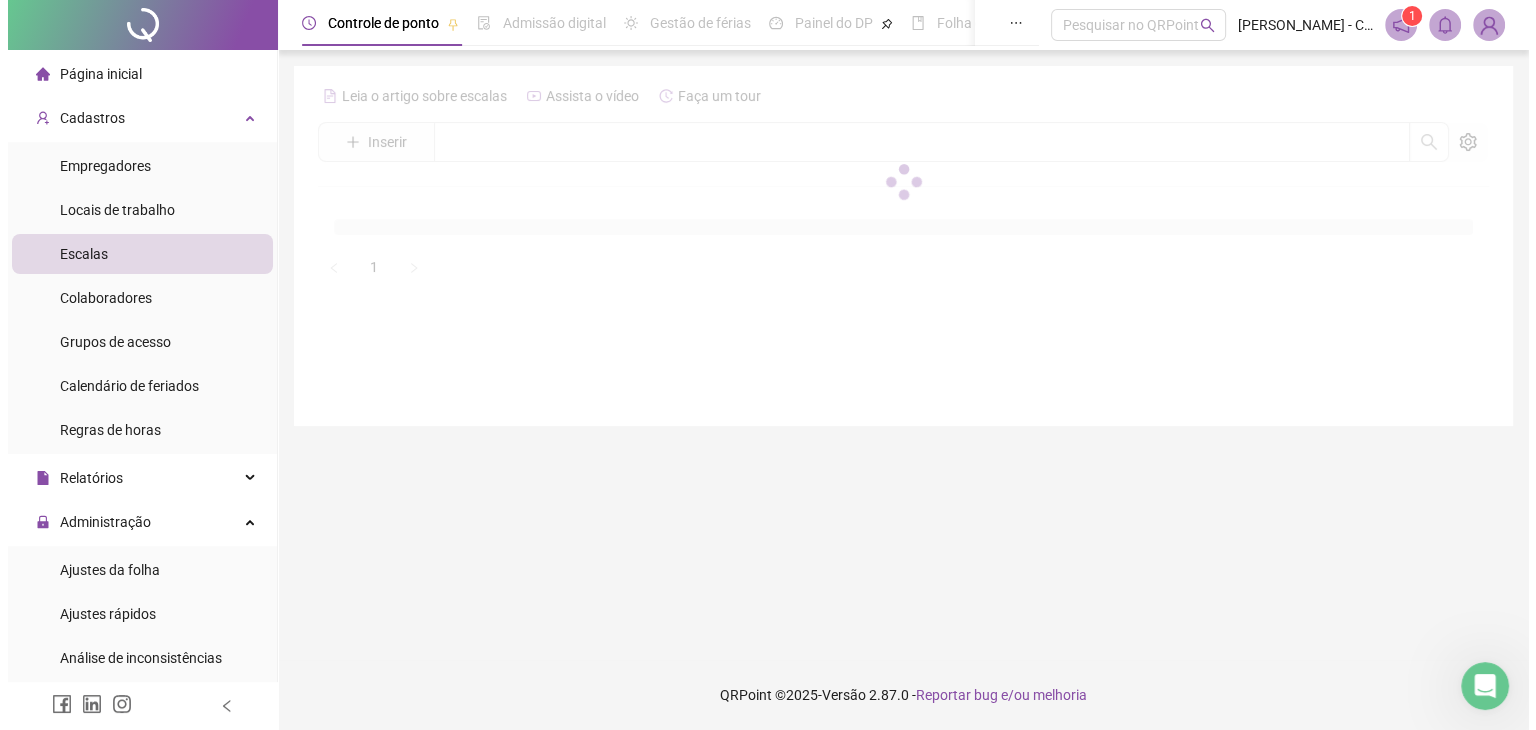 scroll, scrollTop: 0, scrollLeft: 0, axis: both 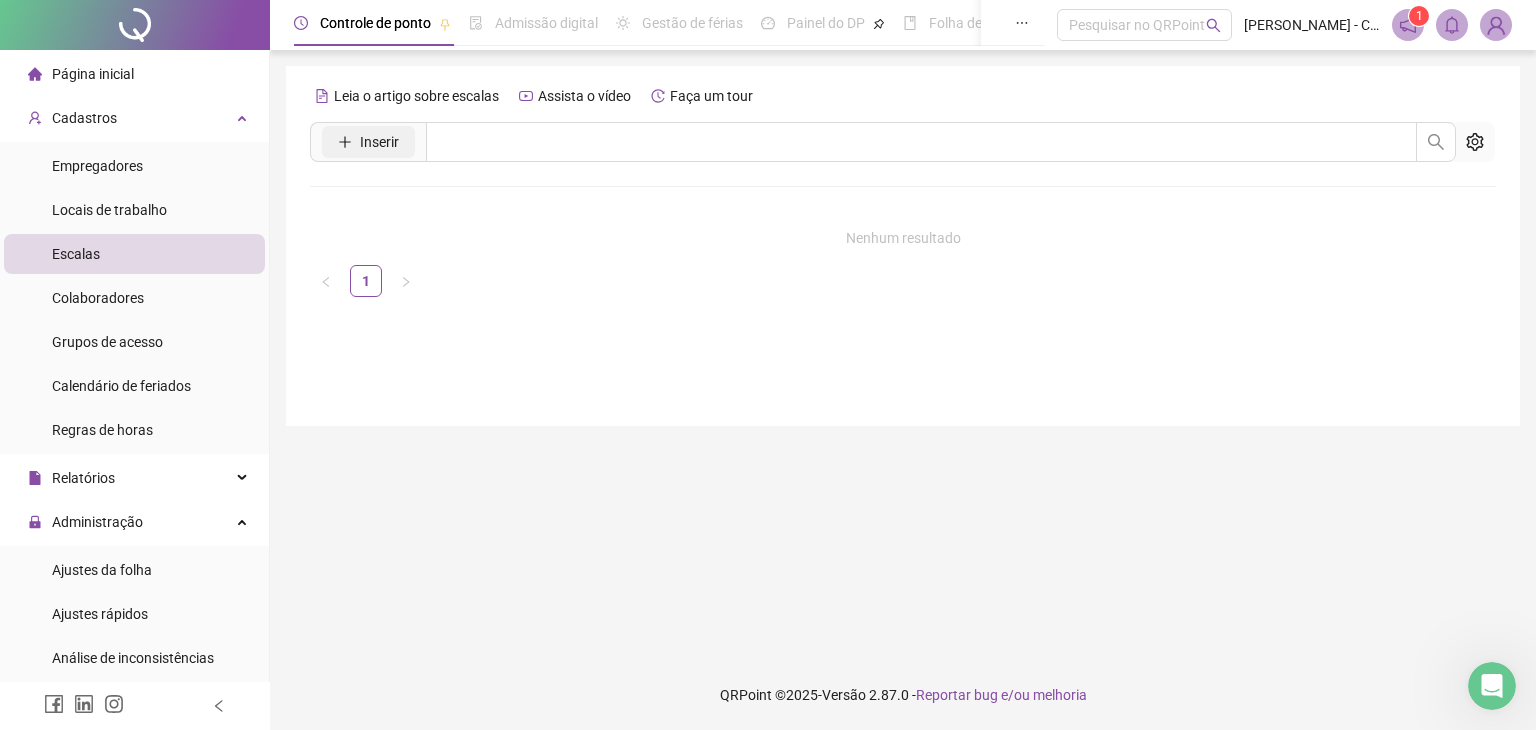 click on "Inserir" at bounding box center (368, 142) 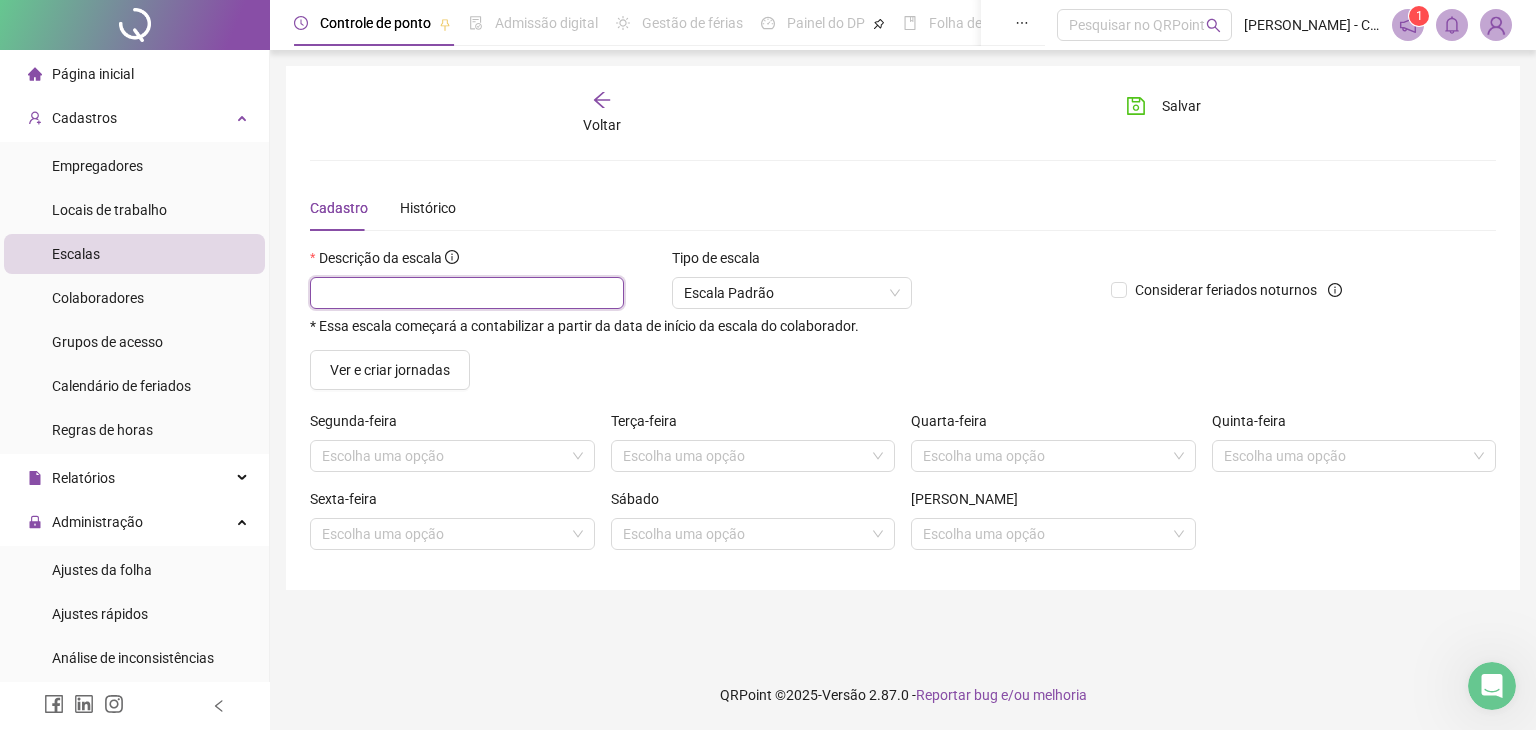 click at bounding box center [467, 293] 